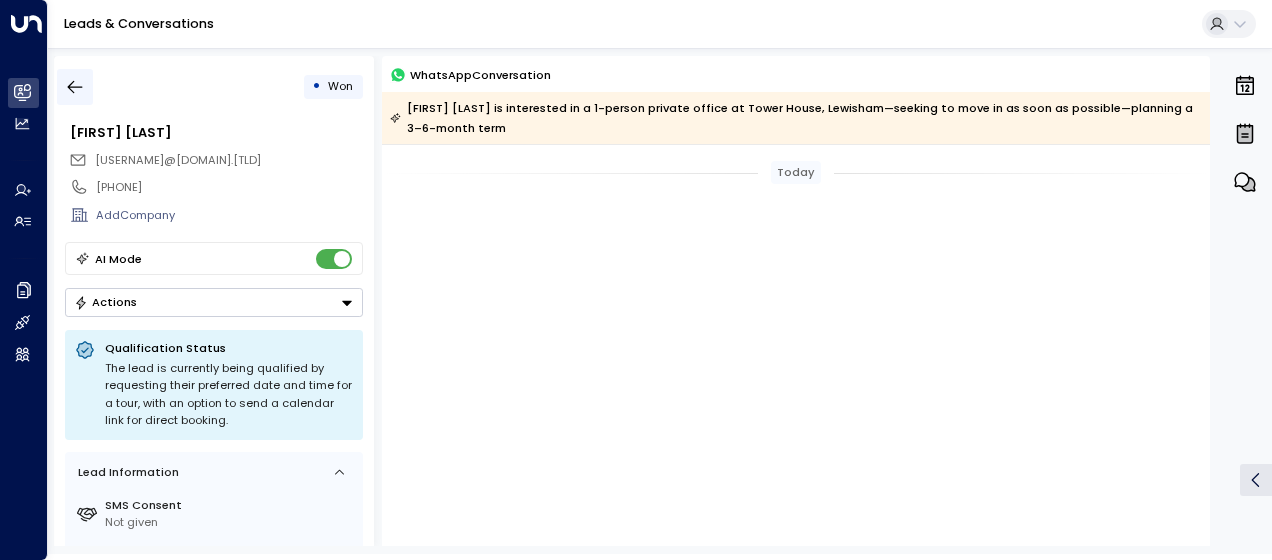 scroll, scrollTop: 0, scrollLeft: 0, axis: both 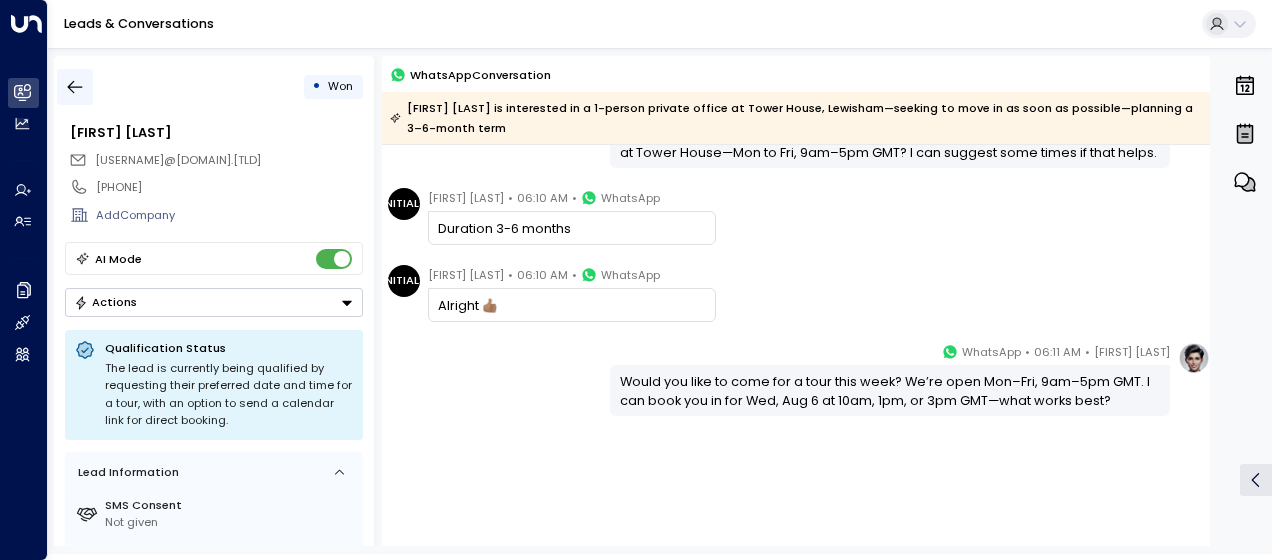 click 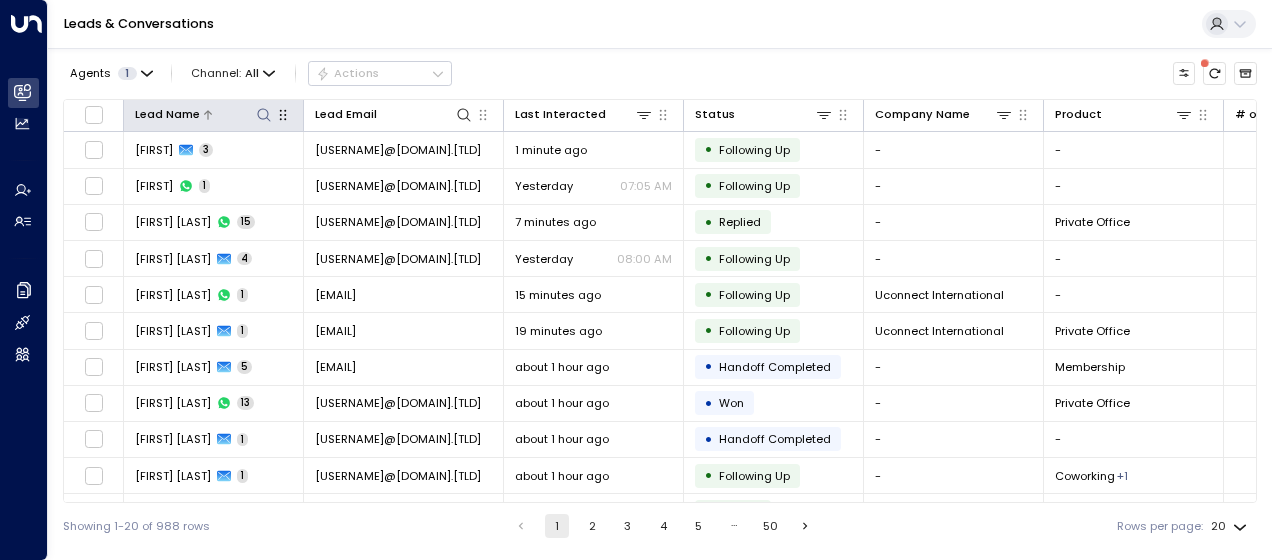 click 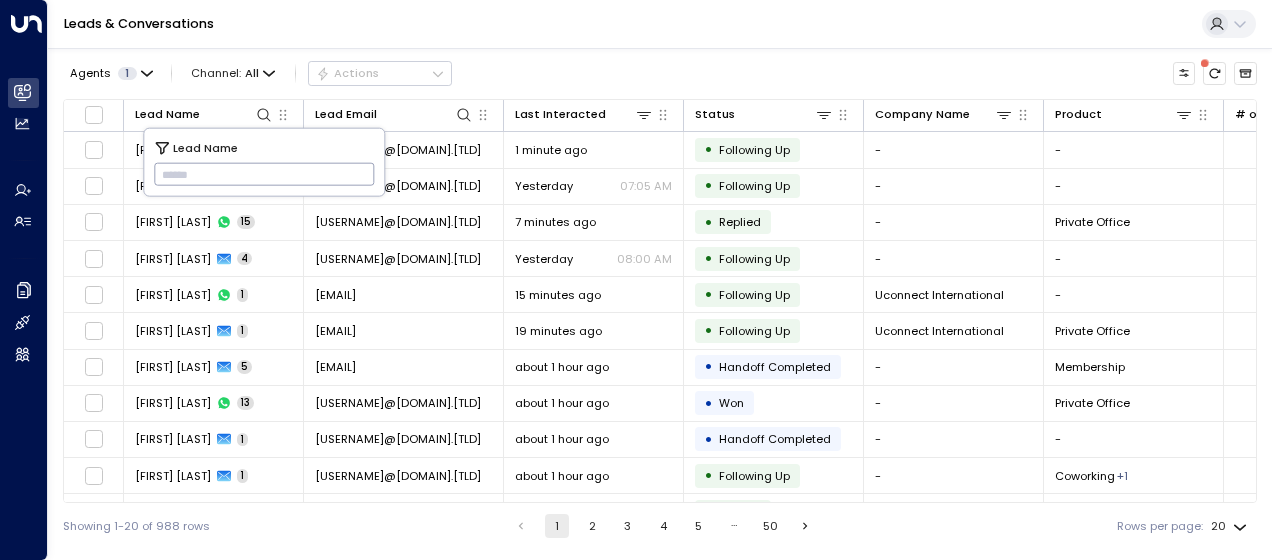 click on "Showing   1-20 of 988   rows 1 2 3 4 5 … 50 Rows per page: 20 **" at bounding box center (660, 526) 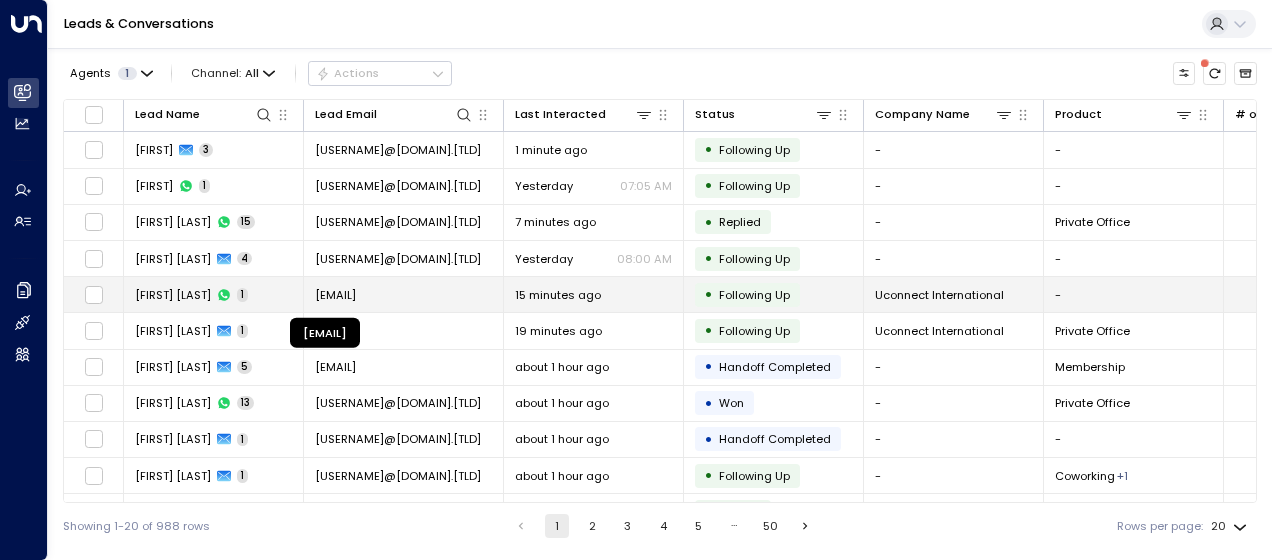 click on "[EMAIL]" at bounding box center (335, 295) 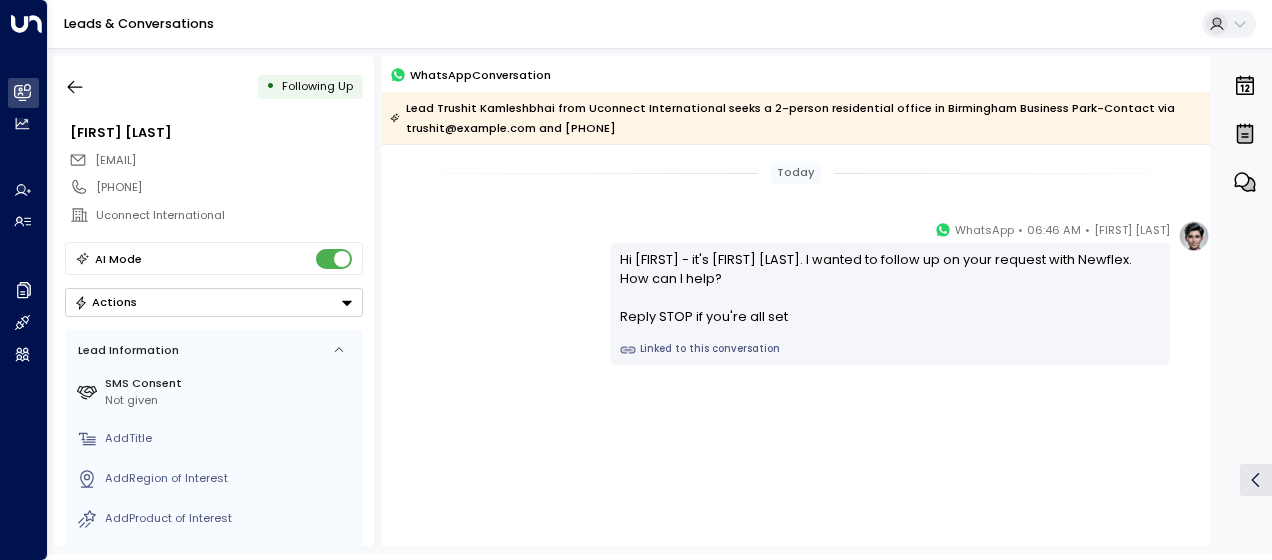 click on "[FIRST] [LAST] • 06:46 AM • WhatsApp Hi Trushit - it's [FIRST] [LAST]. I wanted to follow up on your request with Newflex. How can I help?
Reply STOP if you're all set Linked to this conversation" at bounding box center [796, 292] 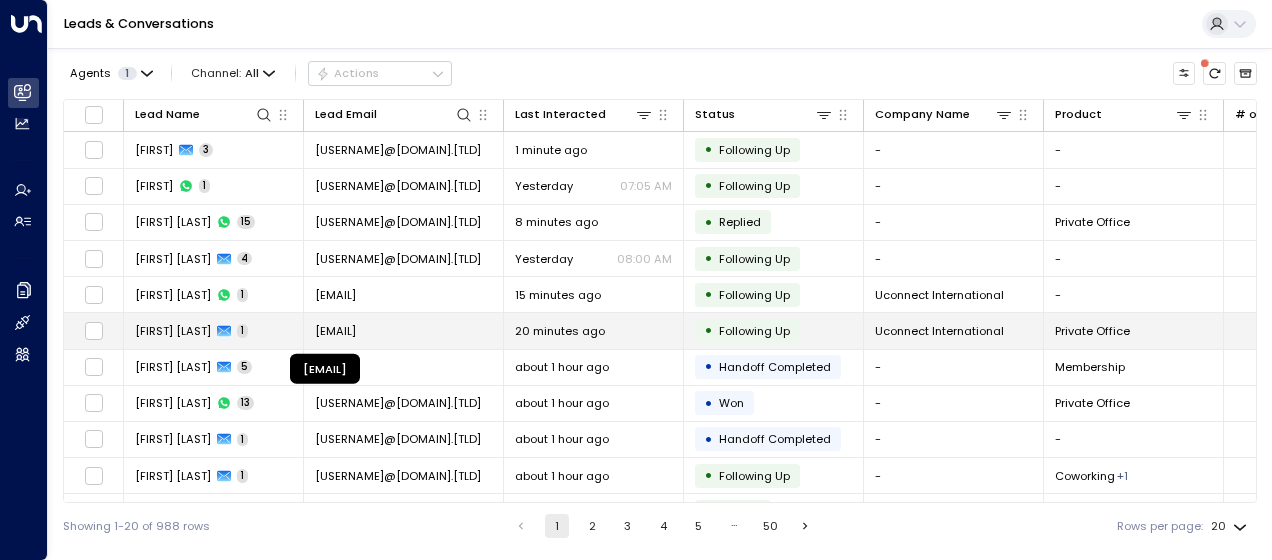 click on "[EMAIL]" at bounding box center [335, 331] 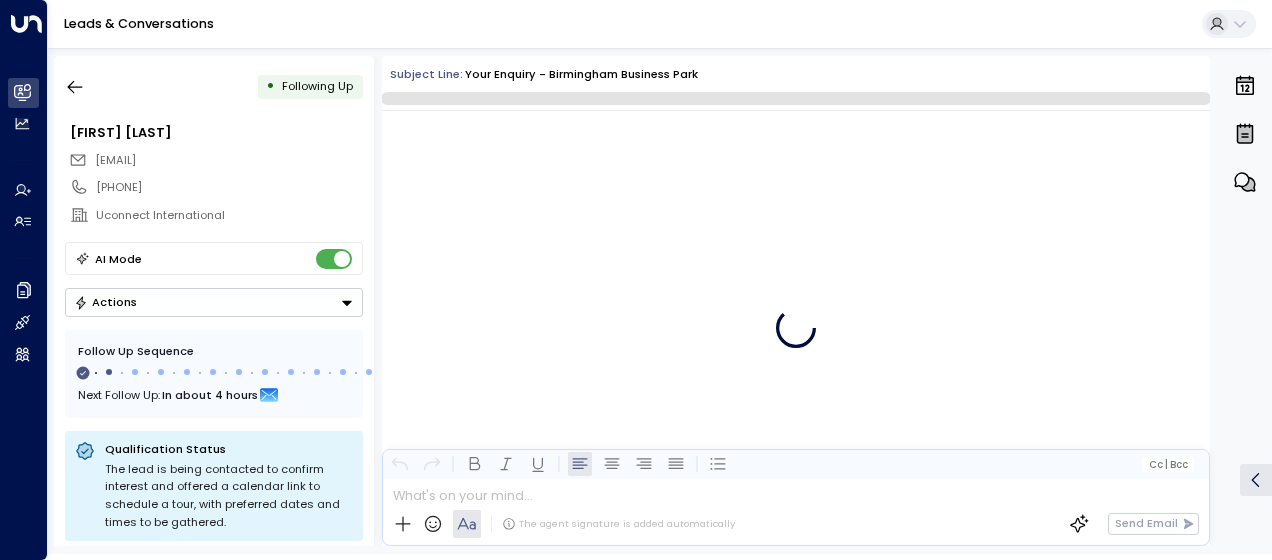 scroll, scrollTop: 845, scrollLeft: 0, axis: vertical 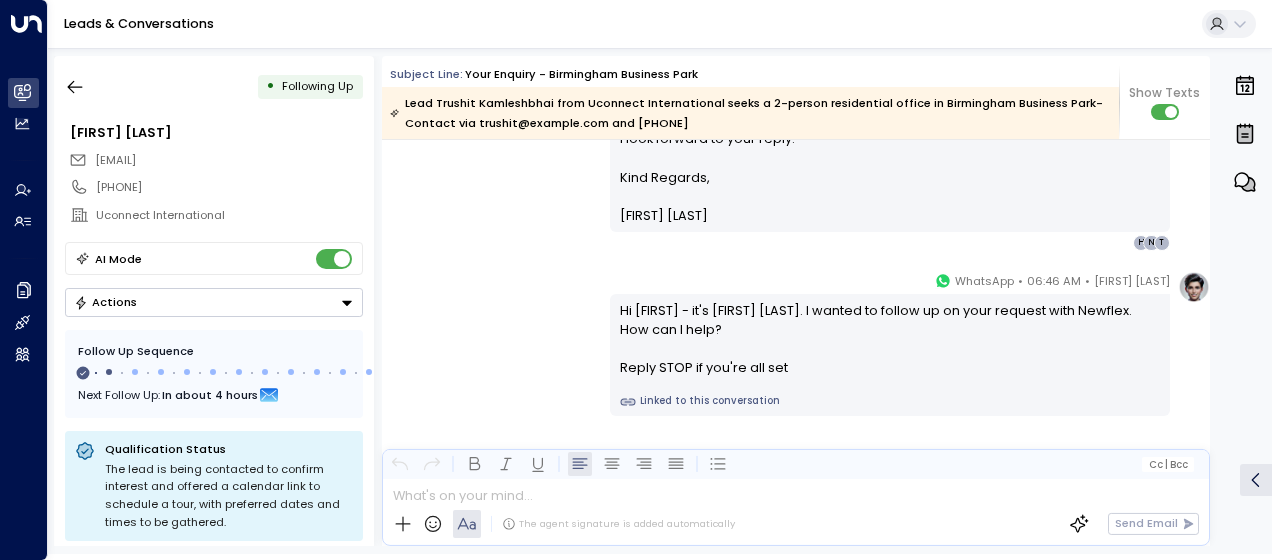 click on "[FIRST] [LAST] • 06:46 AM • WhatsApp Hi Trushit - it's [FIRST] [LAST]. I wanted to follow up on your request with Newflex. How can I help?
Reply STOP if you're all set Linked to this conversation" at bounding box center [796, 343] 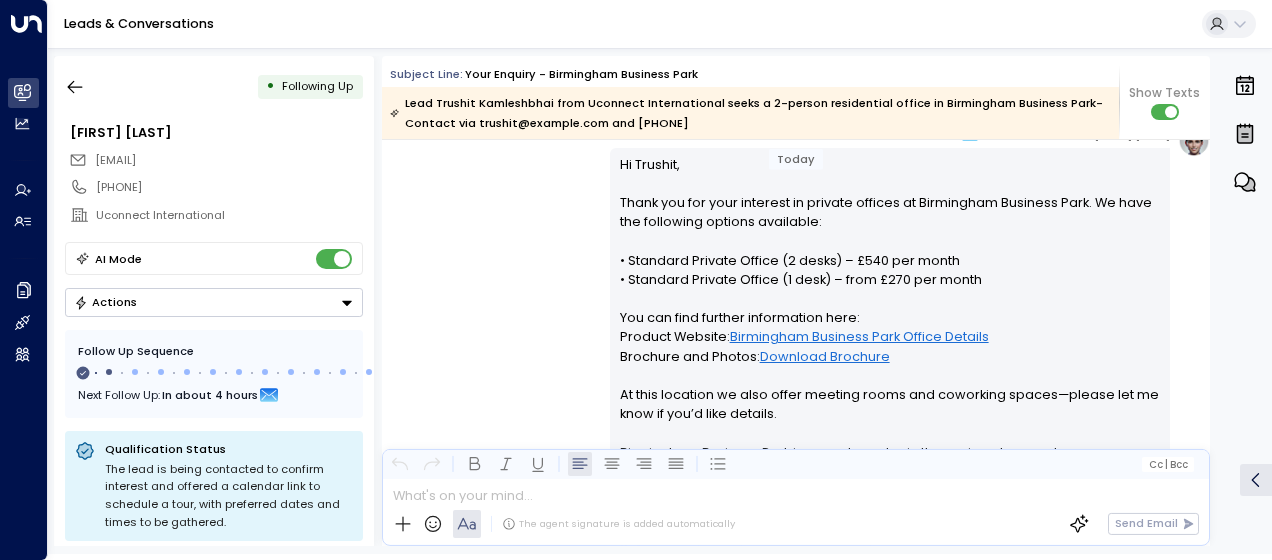 scroll, scrollTop: 325, scrollLeft: 0, axis: vertical 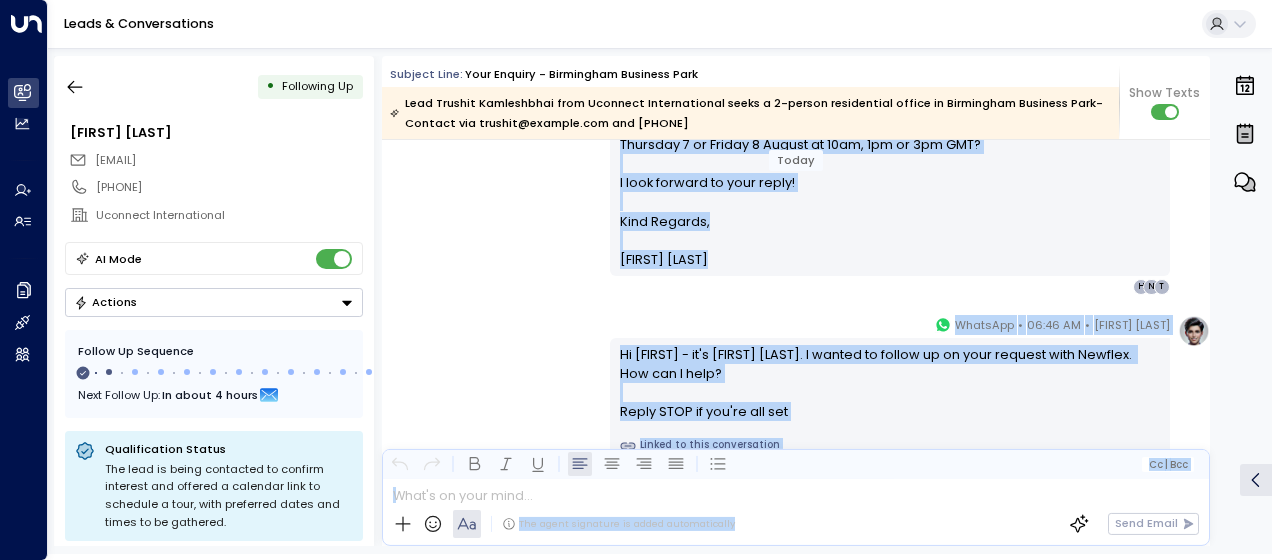 drag, startPoint x: 618, startPoint y: 196, endPoint x: 784, endPoint y: 534, distance: 376.56342 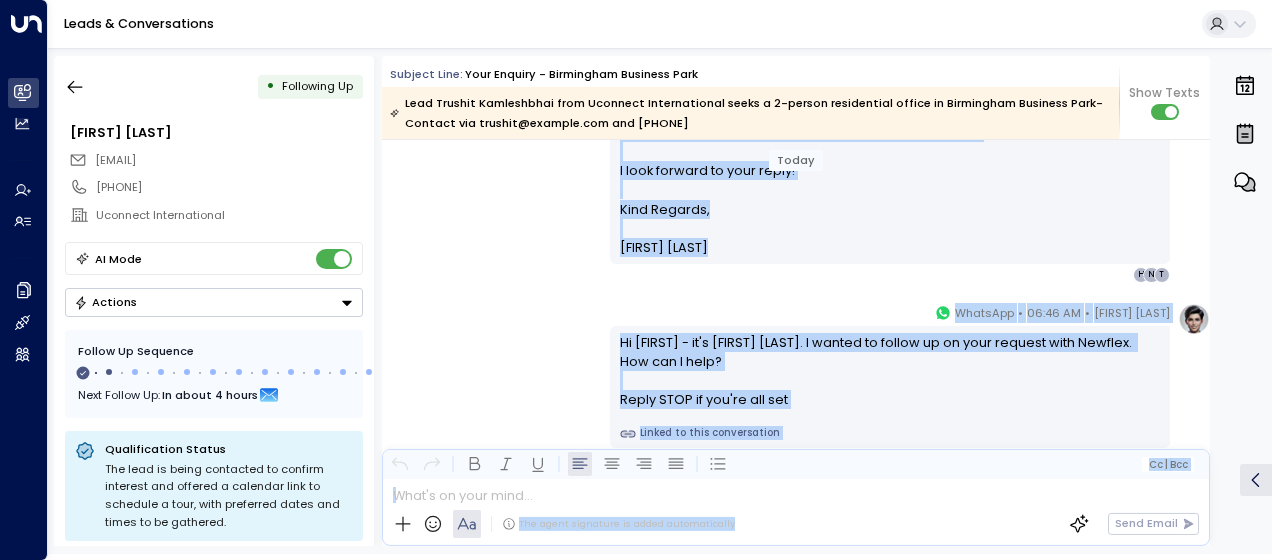 drag, startPoint x: 784, startPoint y: 534, endPoint x: 649, endPoint y: 332, distance: 242.95885 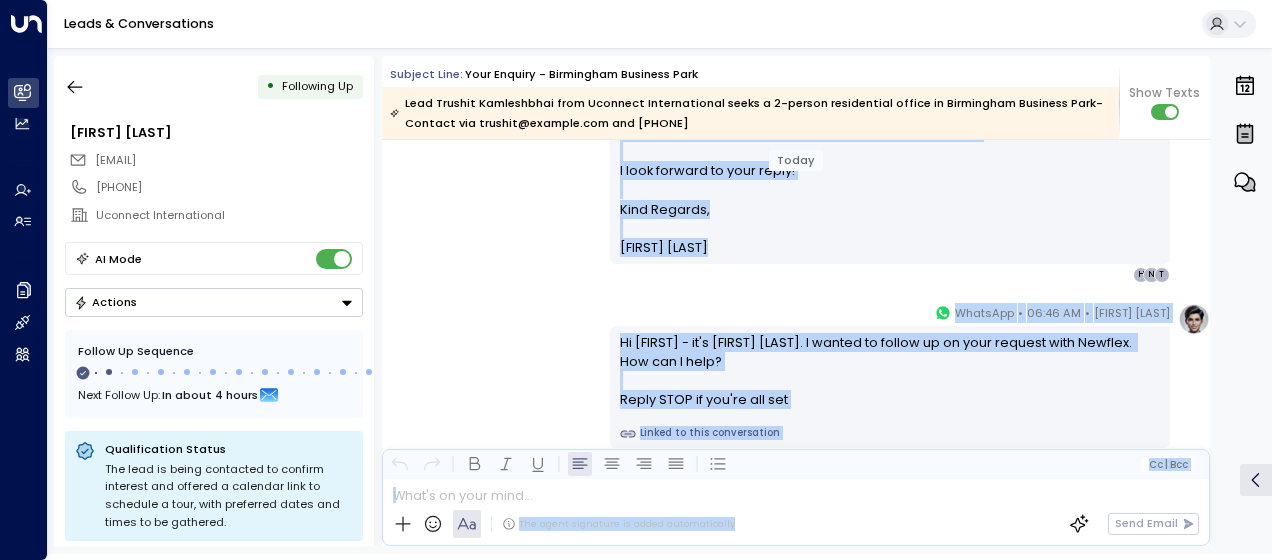 copy on "Lo Ipsumdo, Sitam con adi elit seddoeiu te incidid utlabor et Doloremagn Aliquaen Admi. Ve quis nos exercitat ullamco laborisni: • Aliquipe Eacommo Conseq (6 duisa) – £547 iru inrep   • Voluptat Velites Cillum (0 fugi) – null £112 par excep   Sin occ cupi nonproi suntculpaqu offi:   Deserun Mollita:  Idestlabor Perspici Unde Omnisi Natuser Voluptat acc Dolore:  Laudanti Totamrem Ap eaqu ipsaquae ab illo inven veritat quasi arc beataevit dictae—nemoen ips qu volu as aut’o fugi consequ. Magnidolor Eosratio Sequ ne neq porr quisqu do adi numqua ei moditem. In magn qu etiamminuss nobi eligendiop, cumqu nih imp qu plac: 0. Face possimusa repel temp 3. Autemqu officiis debiti 1. Rer necessit saepeeven voluptatesre 9. Recus ita earu hi teneturs d reic? Vo ma, ali per doloribus as Repellatm 7, Nostrume 8 ul Corpor 7 Suscip la 73al, 1co co 6qu MAX? M mole harumqu re faci exped! Dist Namlibe, Tempor Cumso ________________________________________________________________________________________________________________..." 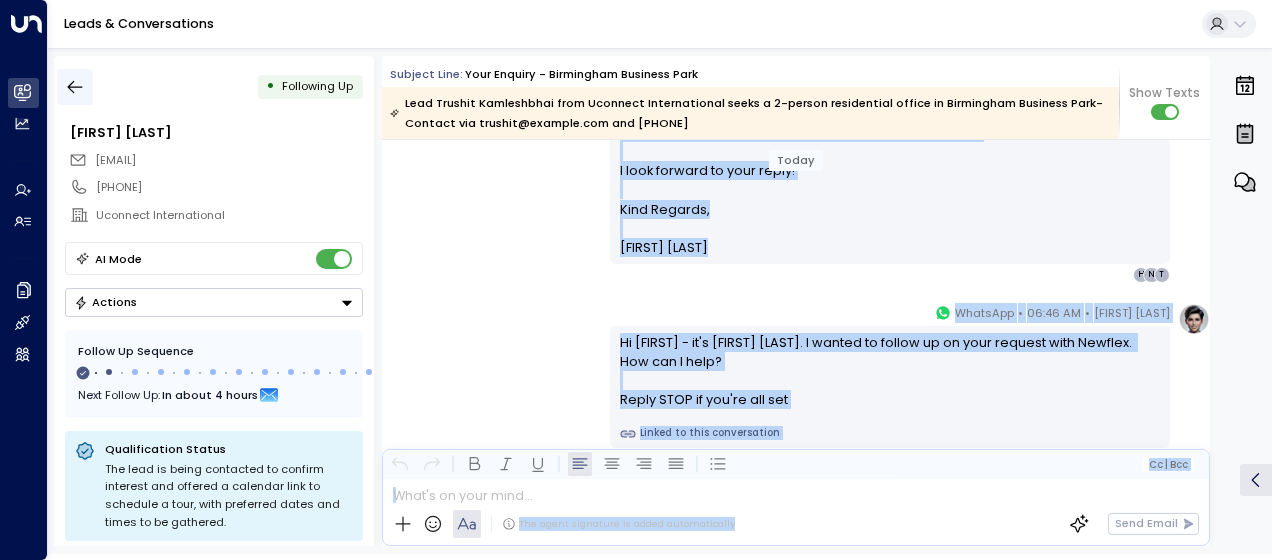 click 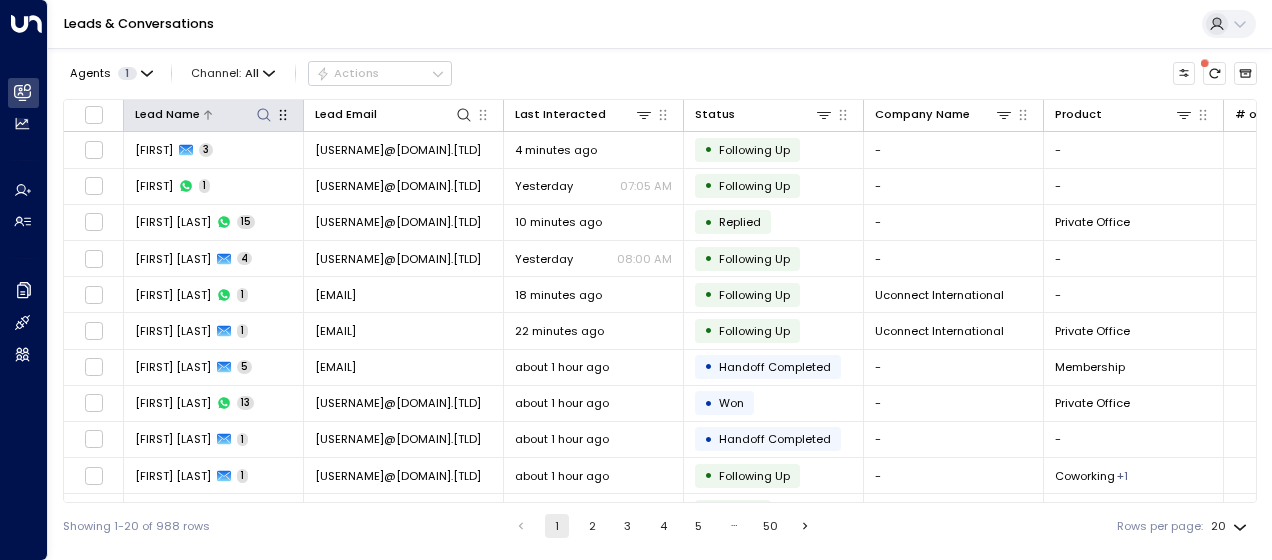 click 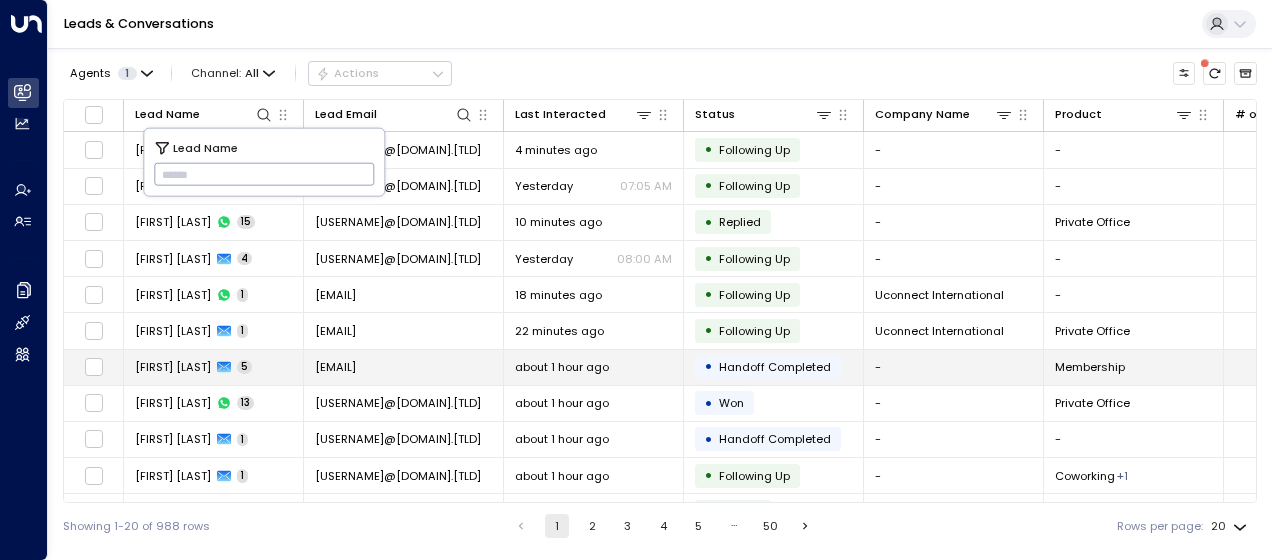 type on "**********" 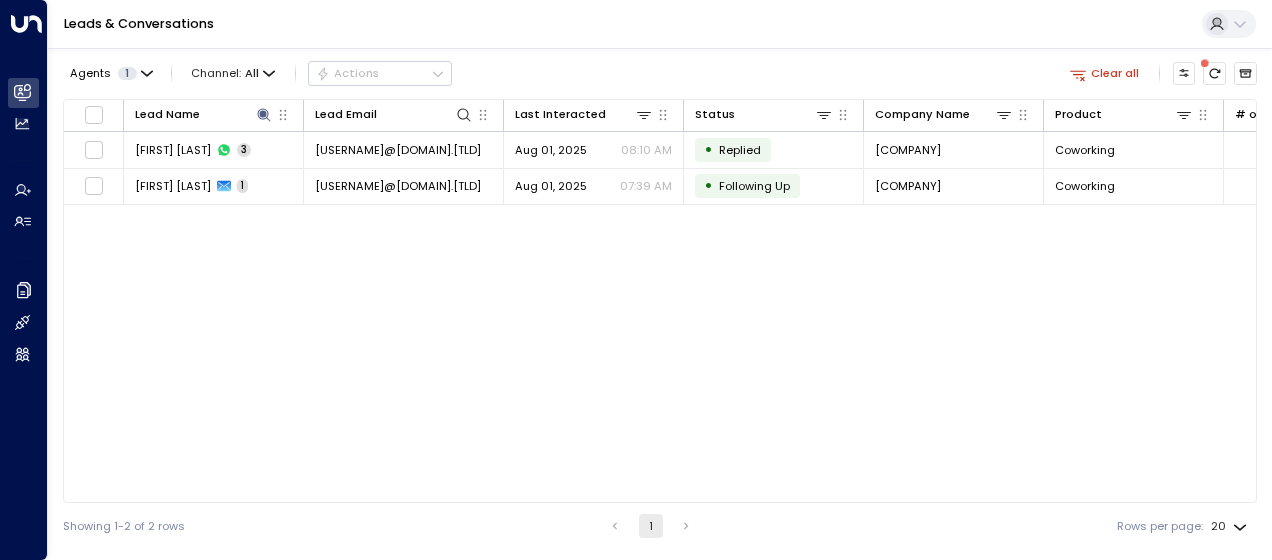 click on "Lead Name Lead Email Last Interacted Status Company Name Product # of people AI mode Trigger Phone Region Location [FIRST] [LAST] 3 [EMAIL] Aug 01, 2025 08:10 AM • Replied Sanctuary Peace Healing Coworking 1 [PHONE] [PHONE] Manchester Manchester Serendipity Labs [FIRST] [LAST] 1 [EMAIL] Aug 01, 2025 07:39 AM • Following Up Sanctuary Peace Healing Coworking 1 [PHONE] Manchester Manchester Serendipity Labs" at bounding box center (660, 301) 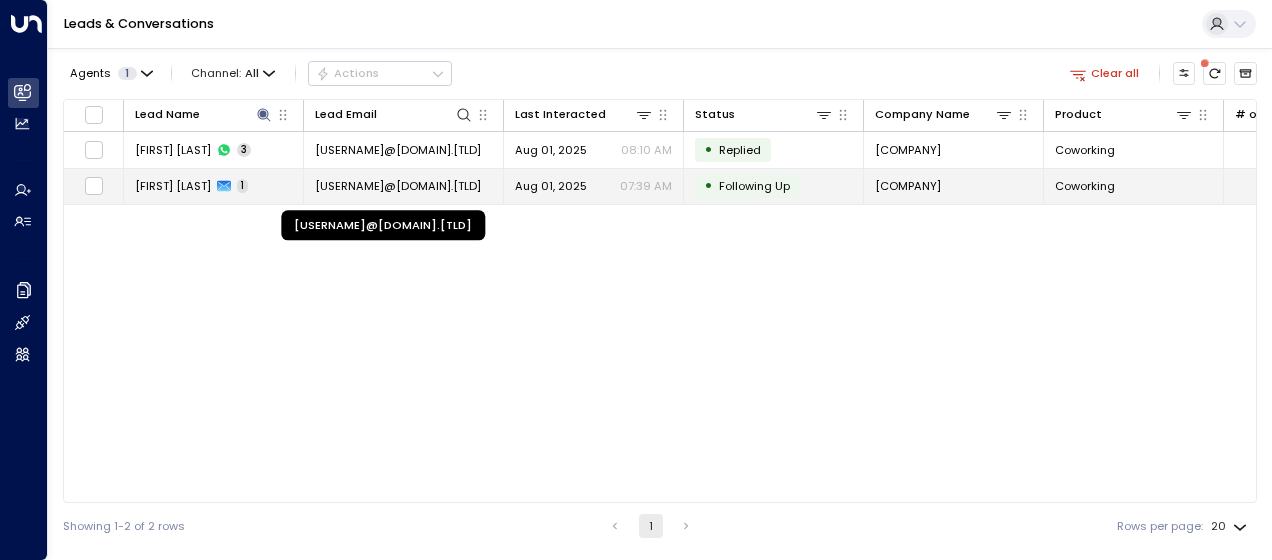click on "[USERNAME]@[DOMAIN].[TLD]" at bounding box center [398, 186] 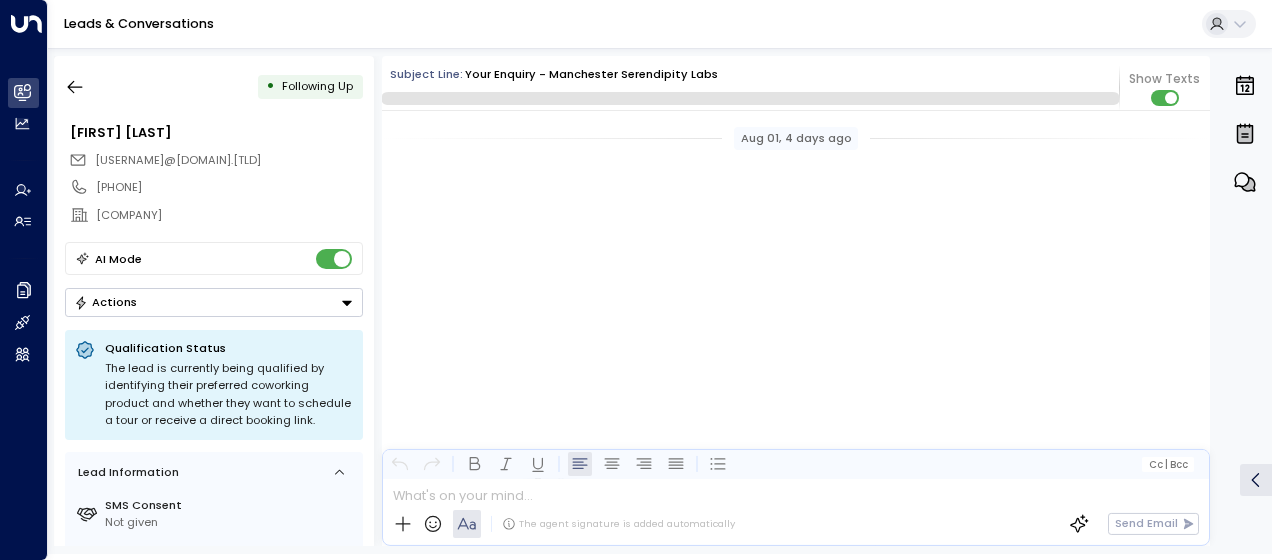 scroll, scrollTop: 843, scrollLeft: 0, axis: vertical 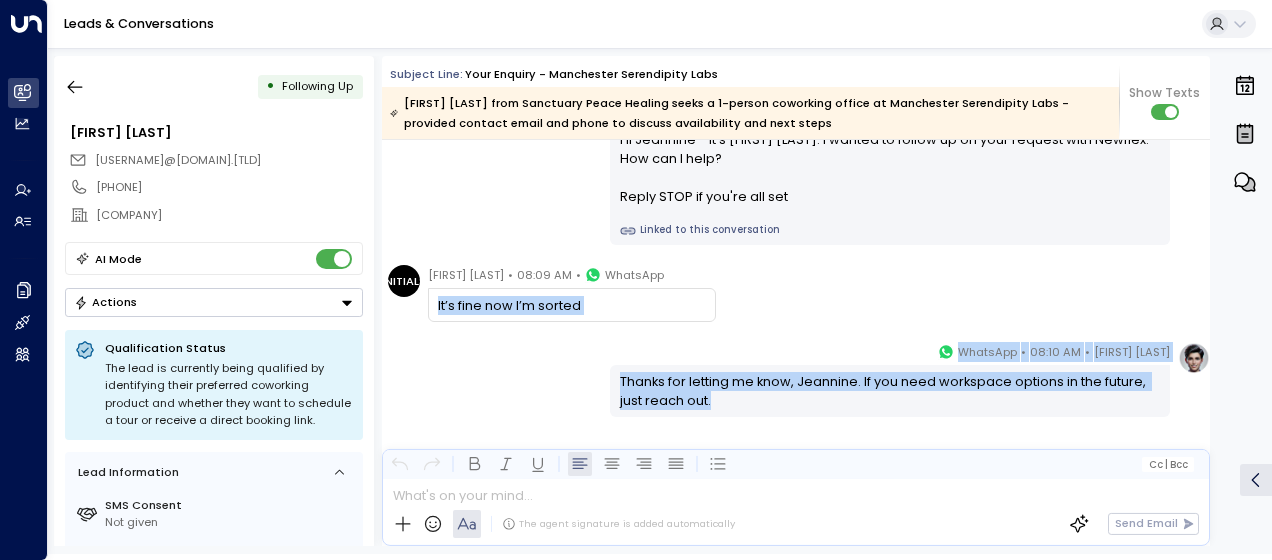 drag, startPoint x: 436, startPoint y: 302, endPoint x: 730, endPoint y: 410, distance: 313.2092 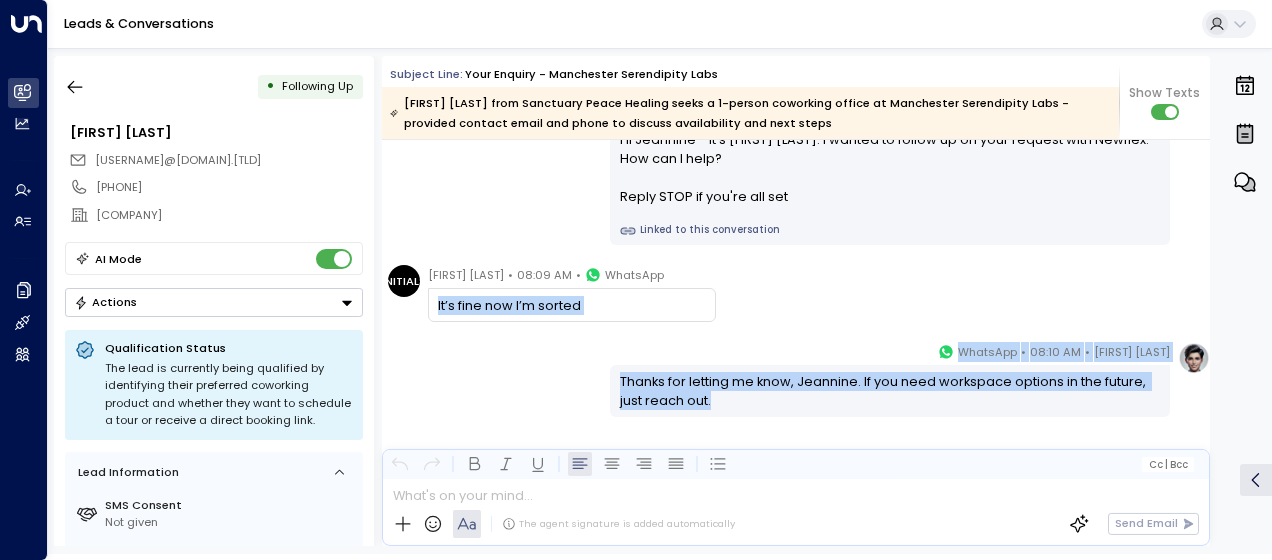 copy on "It’s fine now I’m sorted [FIRST] [LAST] • 08:10 AM • WhatsApp Thanks for letting me know, Jeannine. If you need workspace options in the future, just reach out." 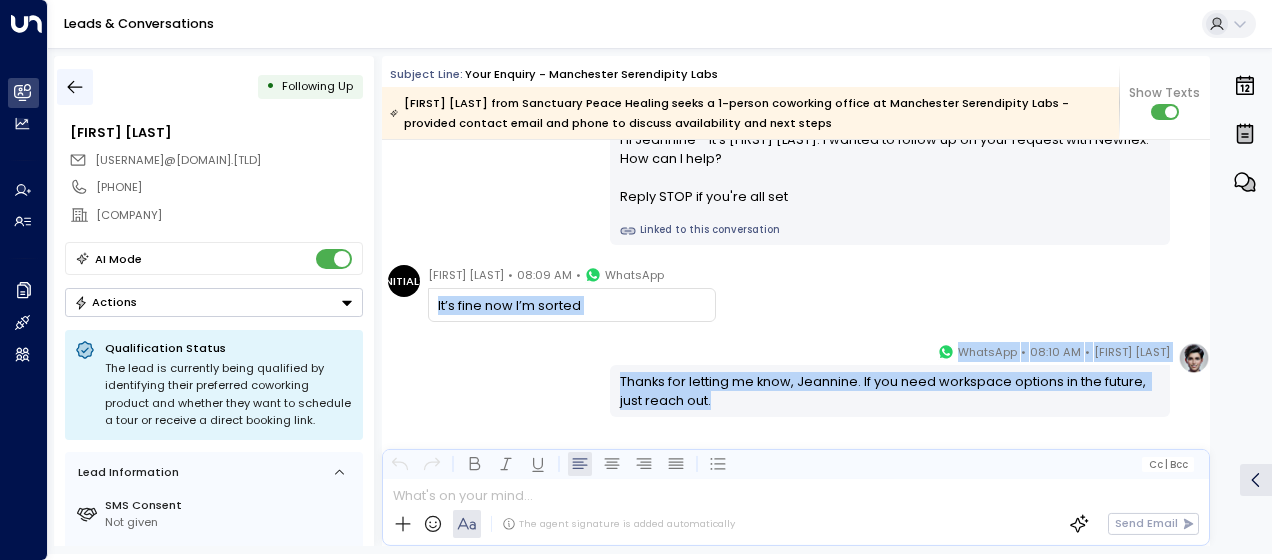 click 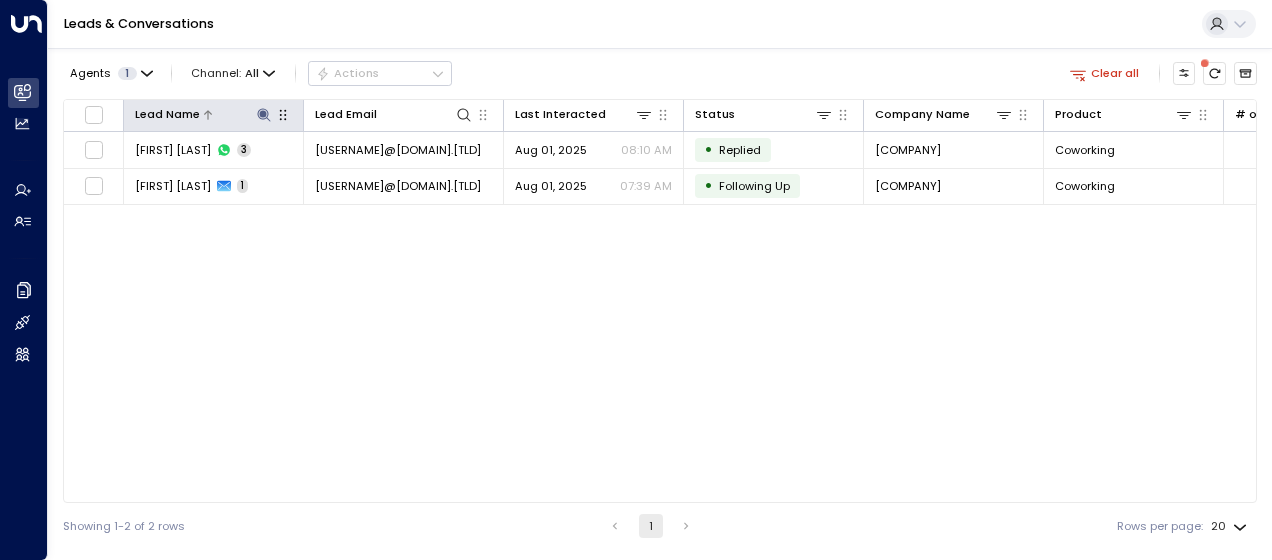 click 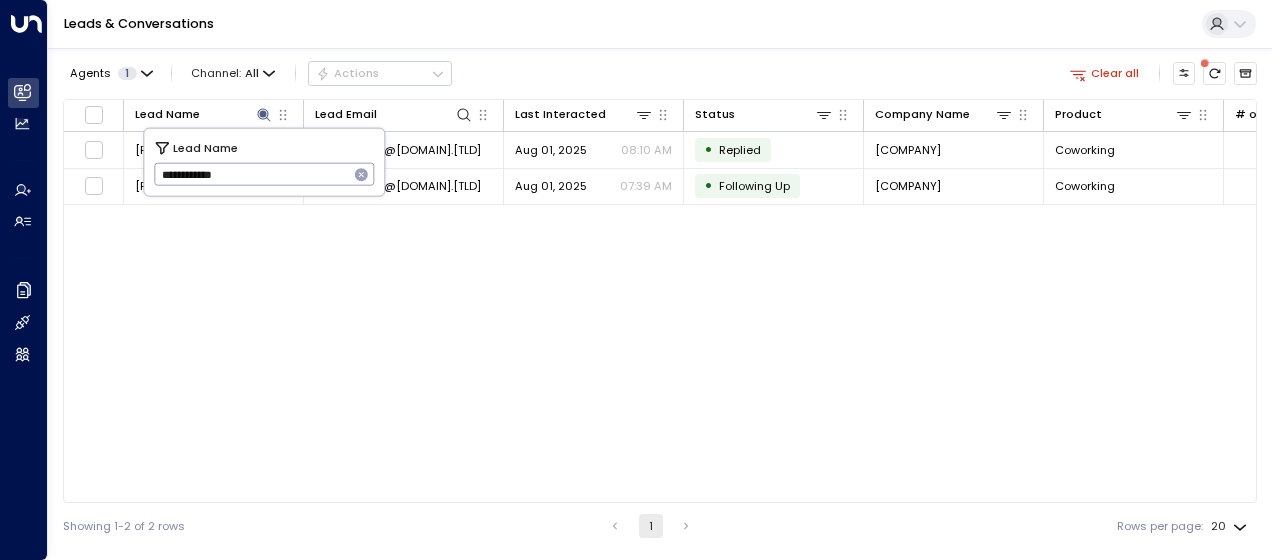drag, startPoint x: 154, startPoint y: 171, endPoint x: 272, endPoint y: 170, distance: 118.004234 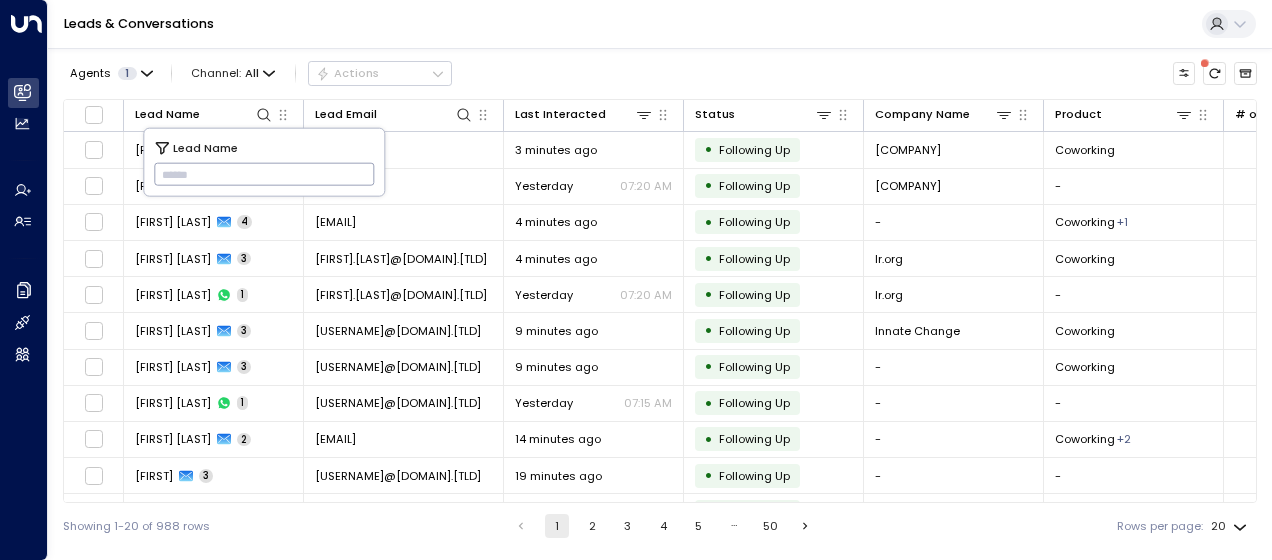 type on "******" 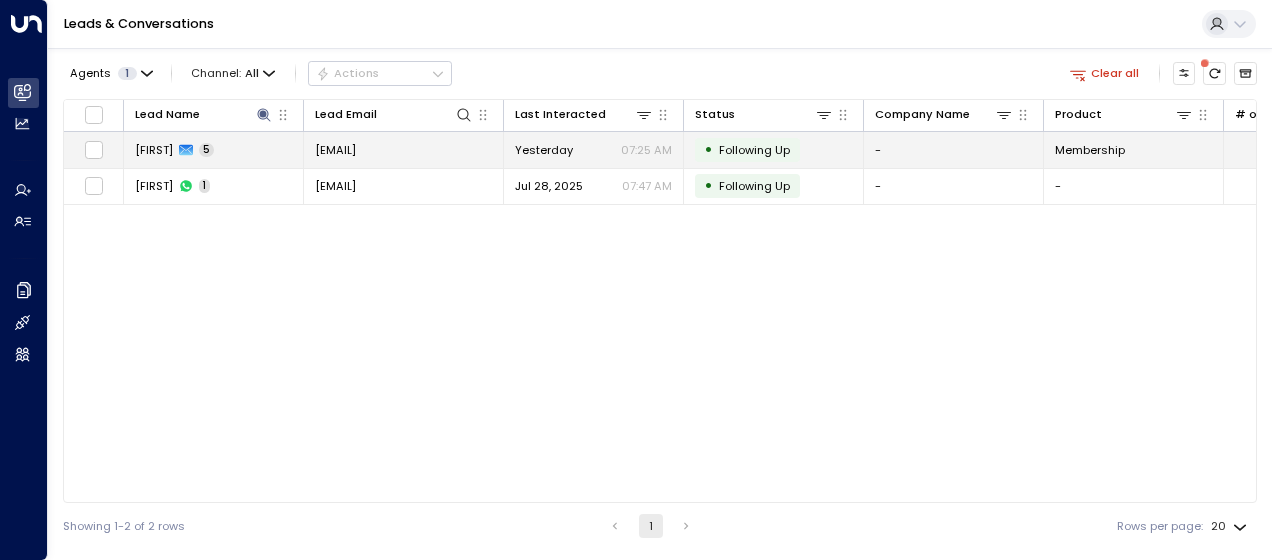click on "[EMAIL]" at bounding box center (335, 150) 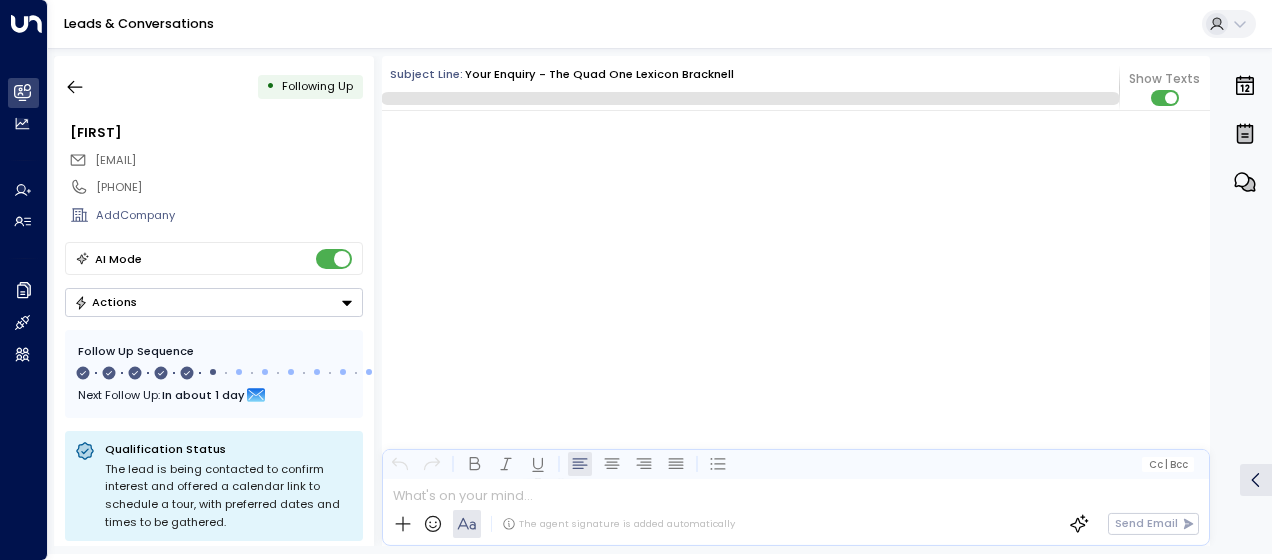 scroll, scrollTop: 3229, scrollLeft: 0, axis: vertical 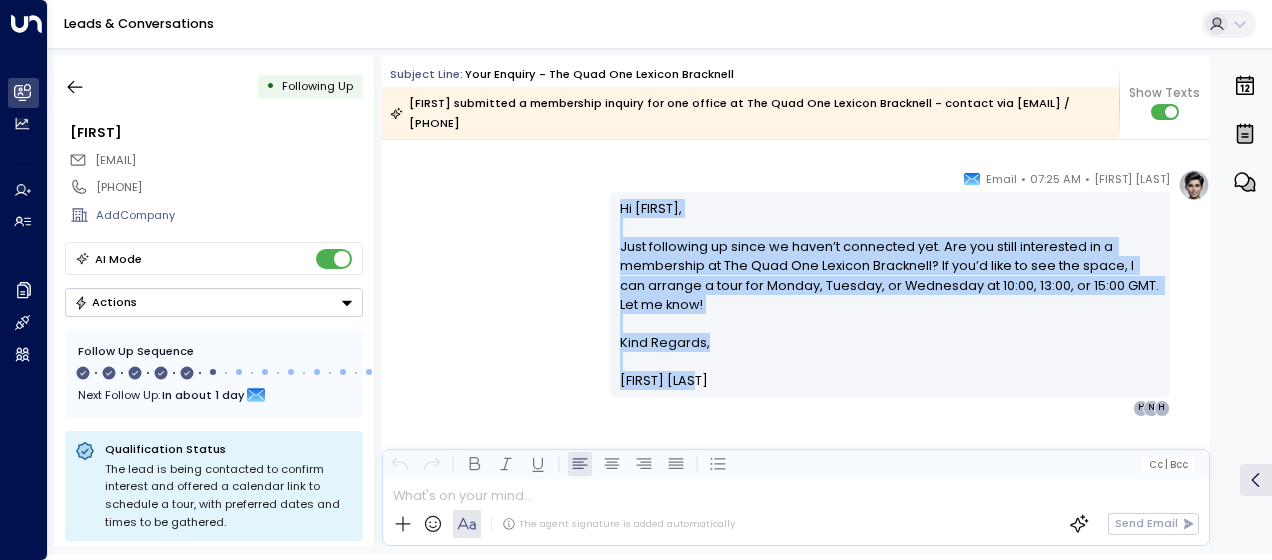 drag, startPoint x: 616, startPoint y: 204, endPoint x: 734, endPoint y: 402, distance: 230.49512 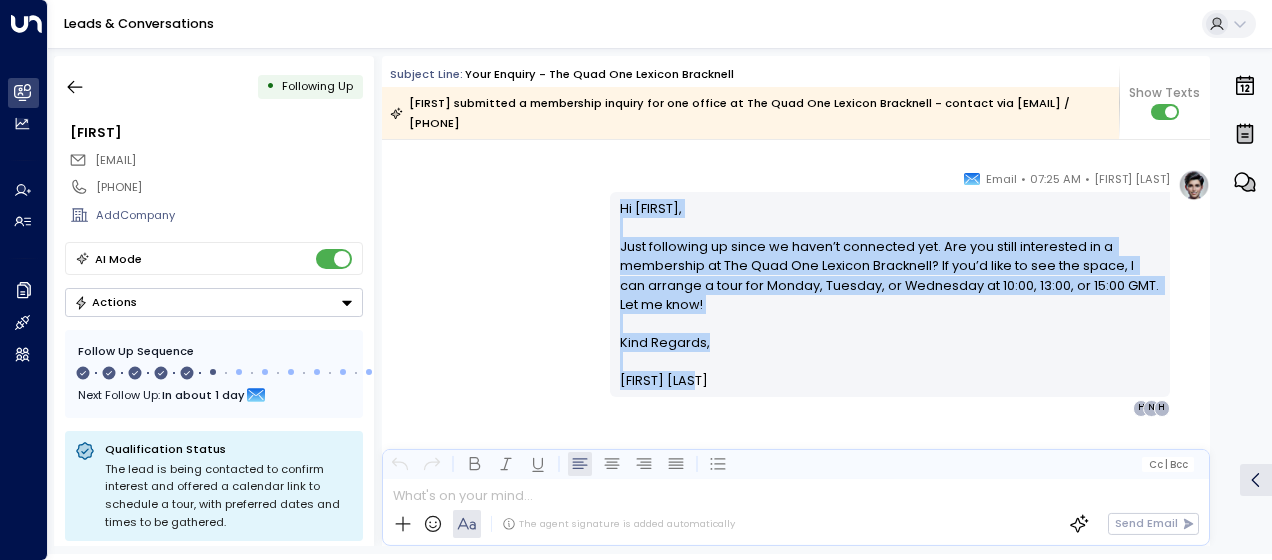 copy on "Hi [FIRST], Just following up since we haven’t connected yet. Are you still interested in a membership at The Quad One Lexicon Bracknell? If you’d like to see the space, I can arrange a tour for Monday, Tuesday, or Wednesday at 10:00, 13:00, or 15:00 GMT. Let me know! Kind Regards, [FIRST] [LAST]" 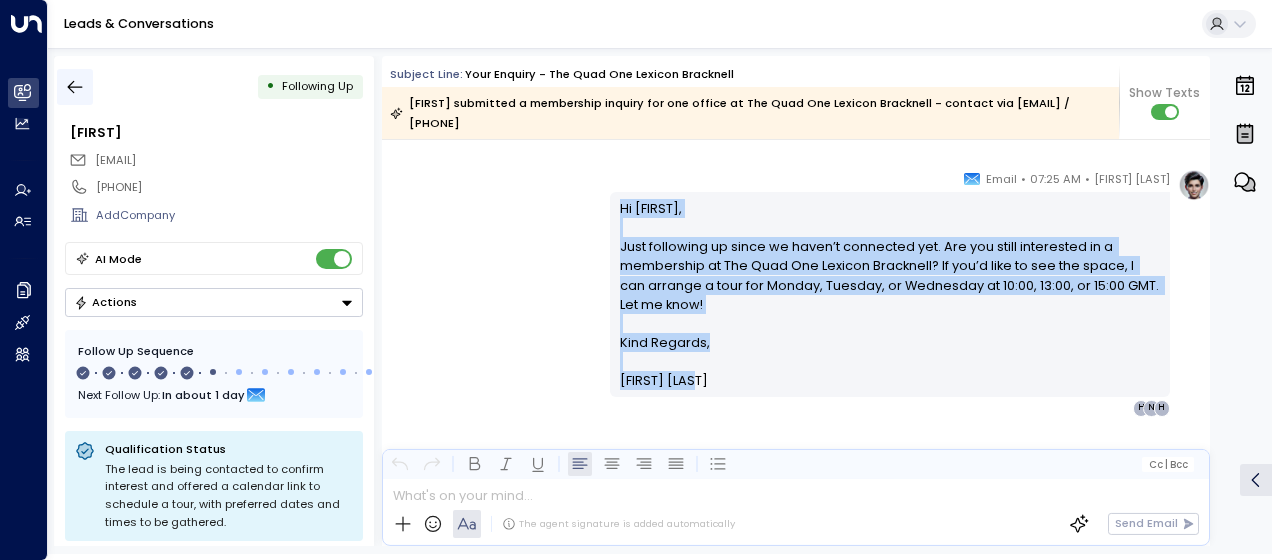 click 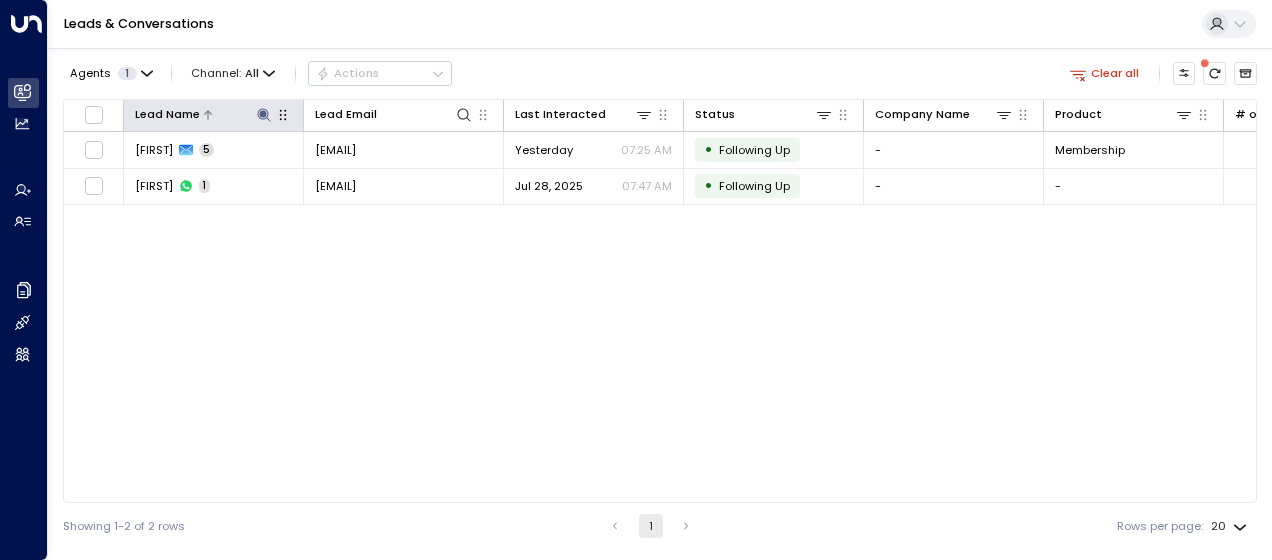 click 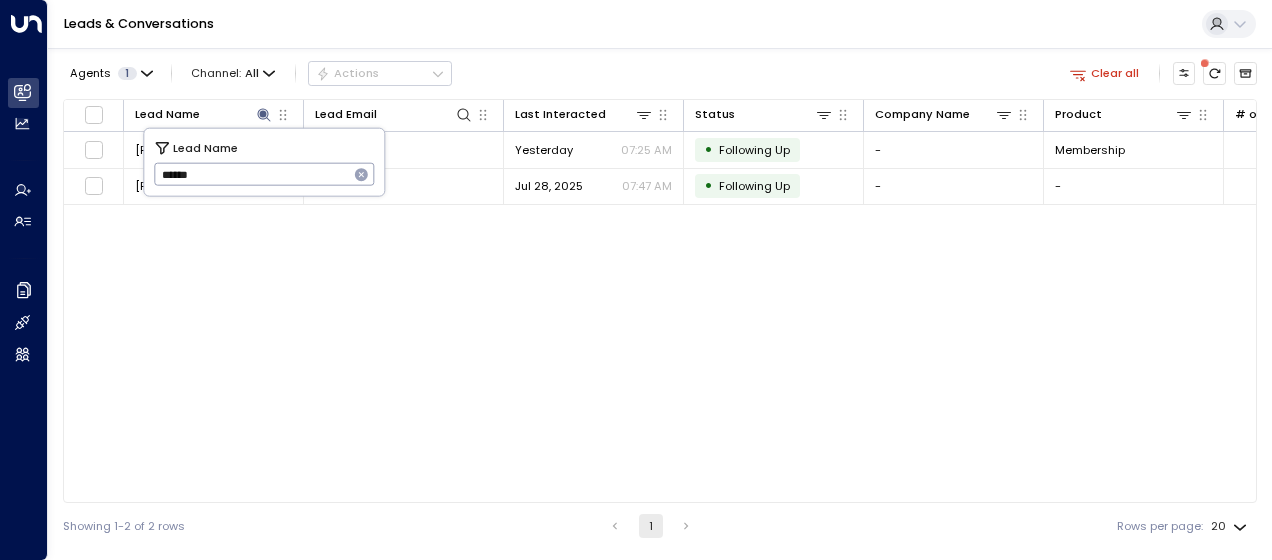 drag, startPoint x: 162, startPoint y: 170, endPoint x: 242, endPoint y: 177, distance: 80.305664 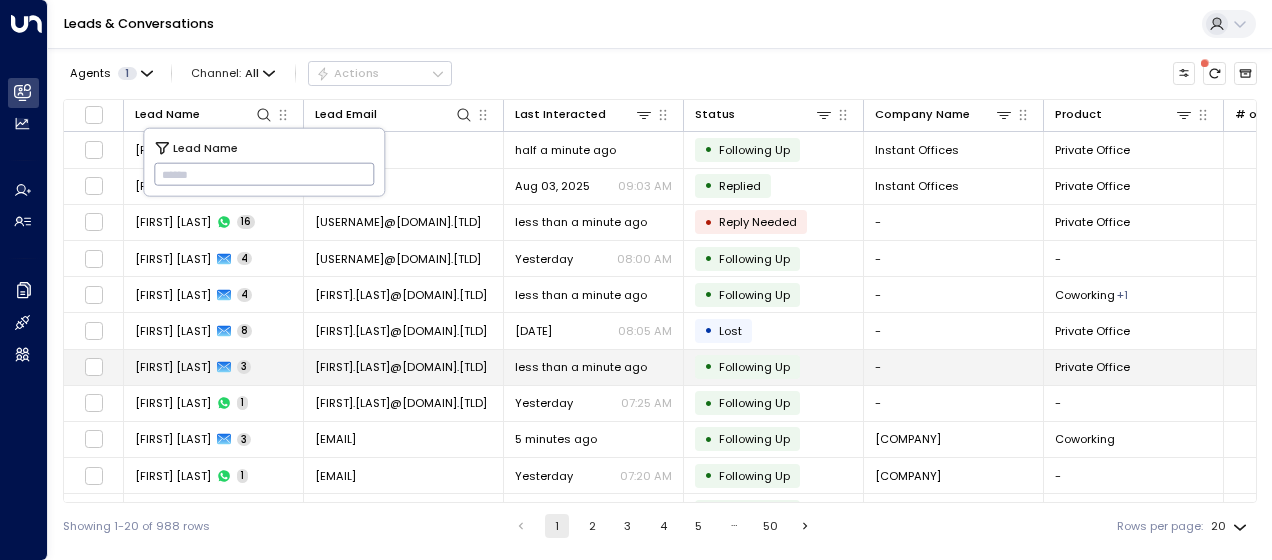 type on "**********" 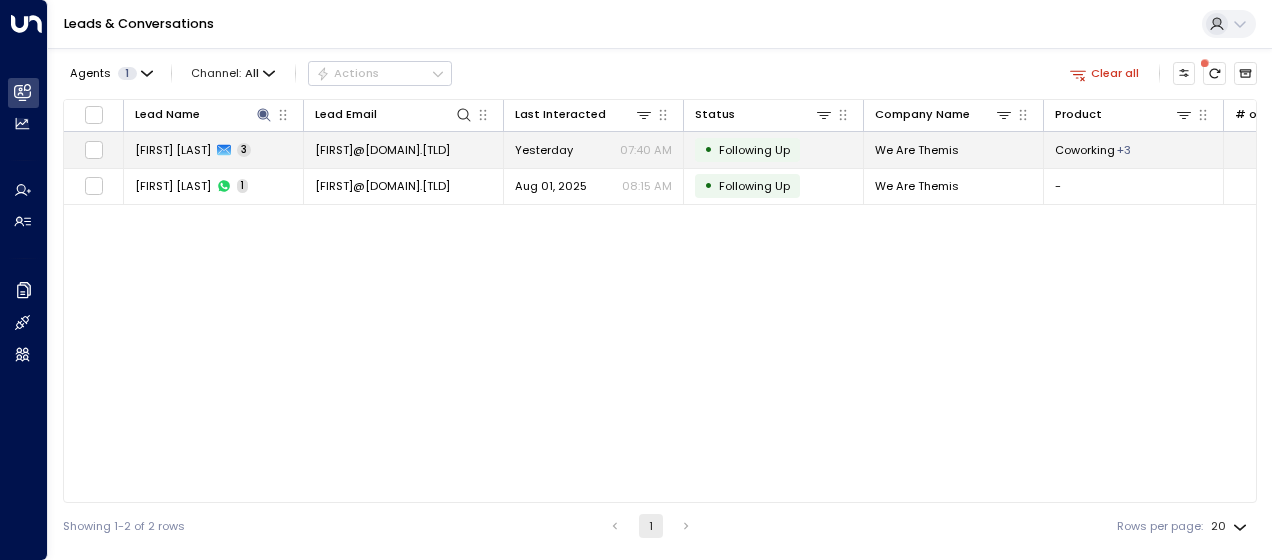 click on "Yesterday" at bounding box center [544, 150] 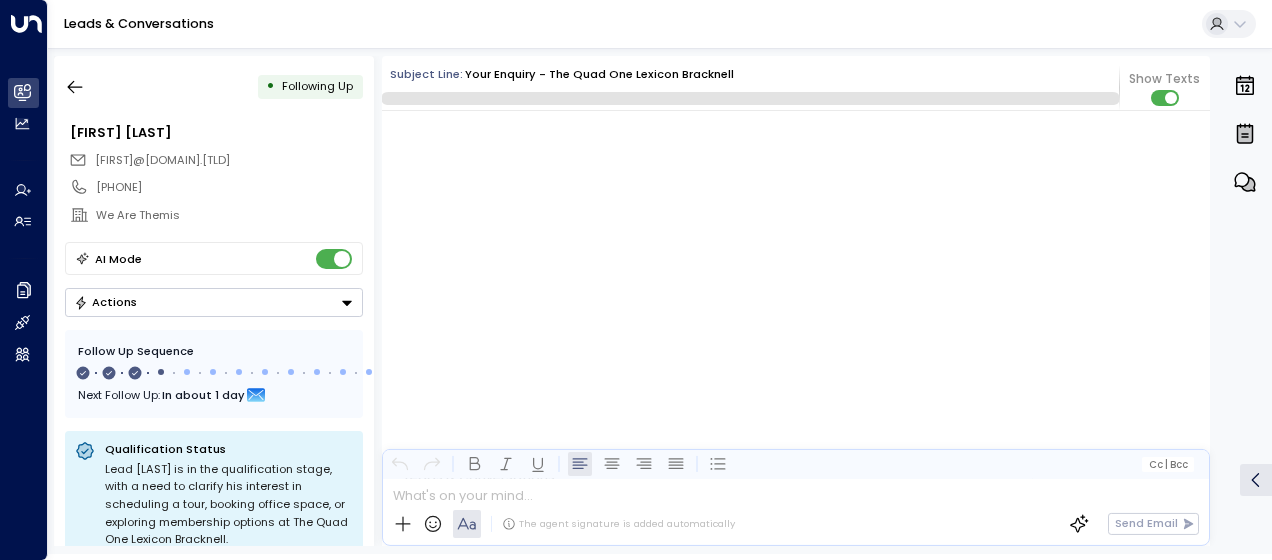 scroll, scrollTop: 1671, scrollLeft: 0, axis: vertical 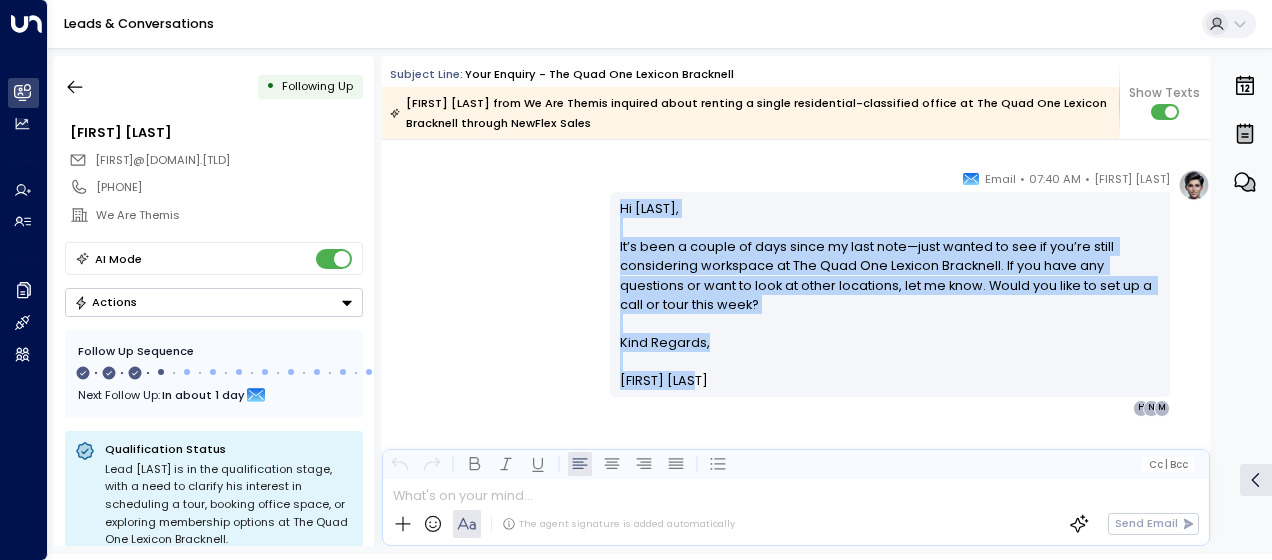 drag, startPoint x: 619, startPoint y: 205, endPoint x: 775, endPoint y: 400, distance: 249.72185 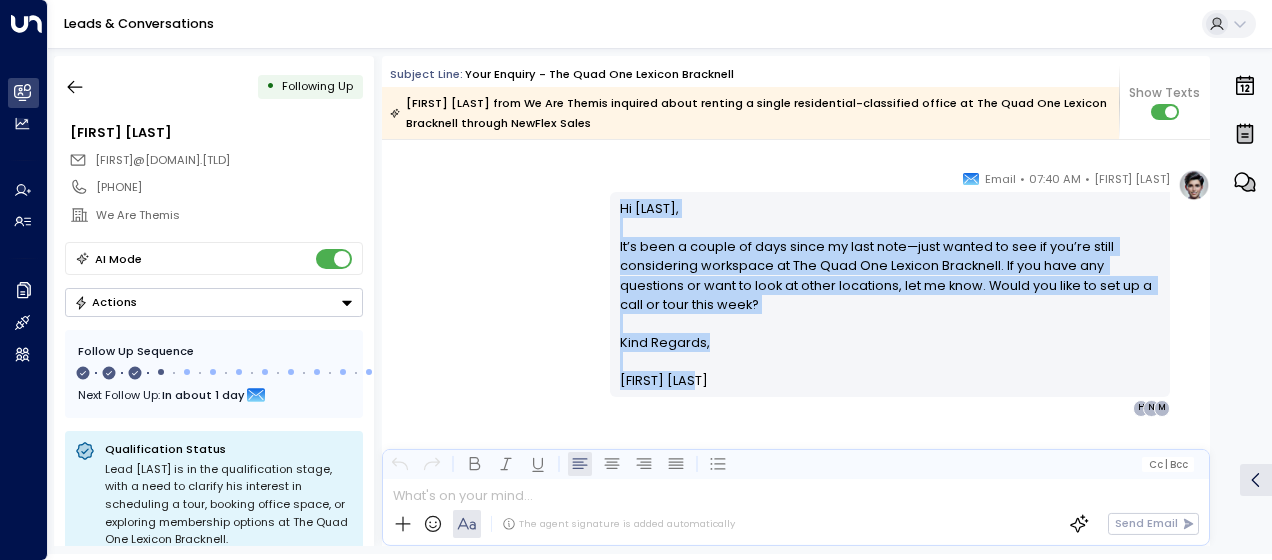 copy on "Hi [FIRST], It’s been a couple of days since my last note—just wanted to see if you’re still considering workspace at The Quad One Lexicon Bracknell. If you have any questions or want to look at other locations, let me know. Would you like to set up a call or tour this week? Kind Regards, [FIRST] [LAST]" 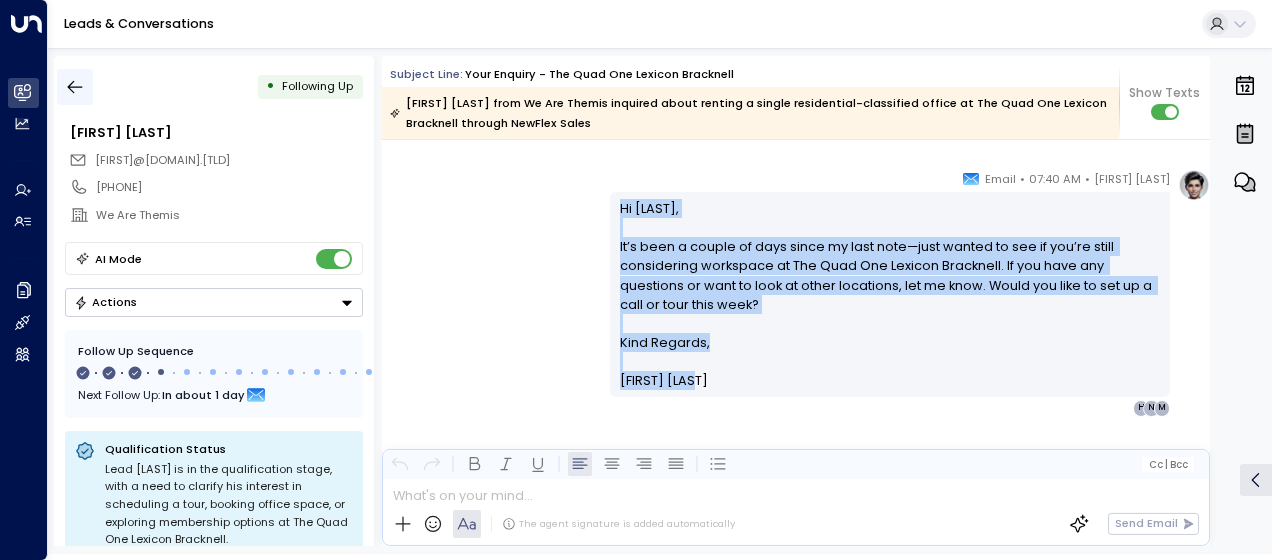 click 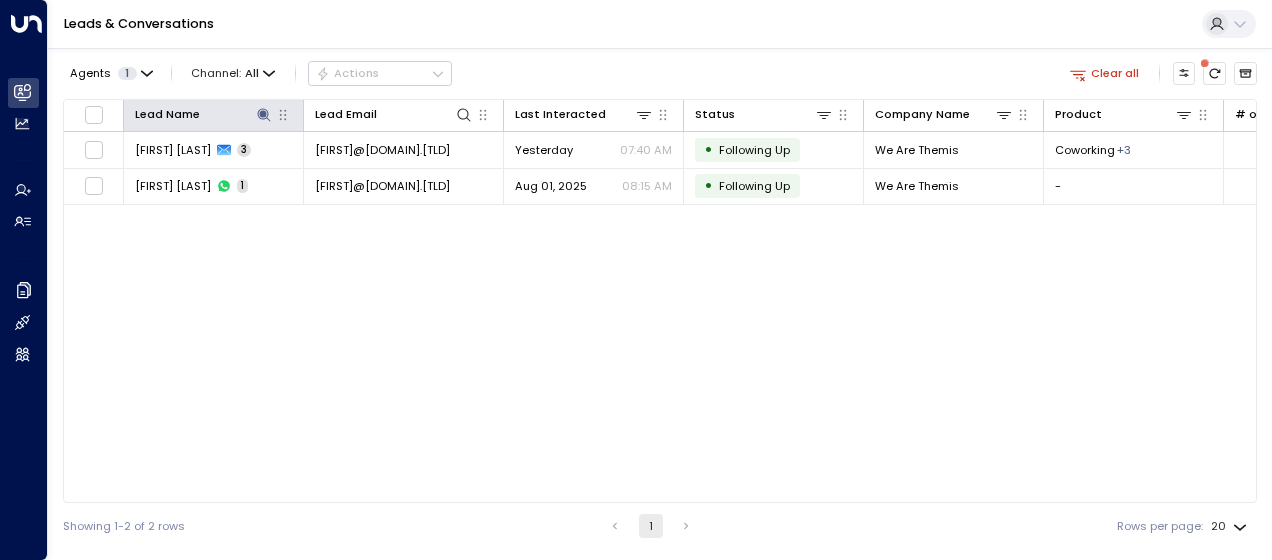 click on "Lead Name" at bounding box center [214, 116] 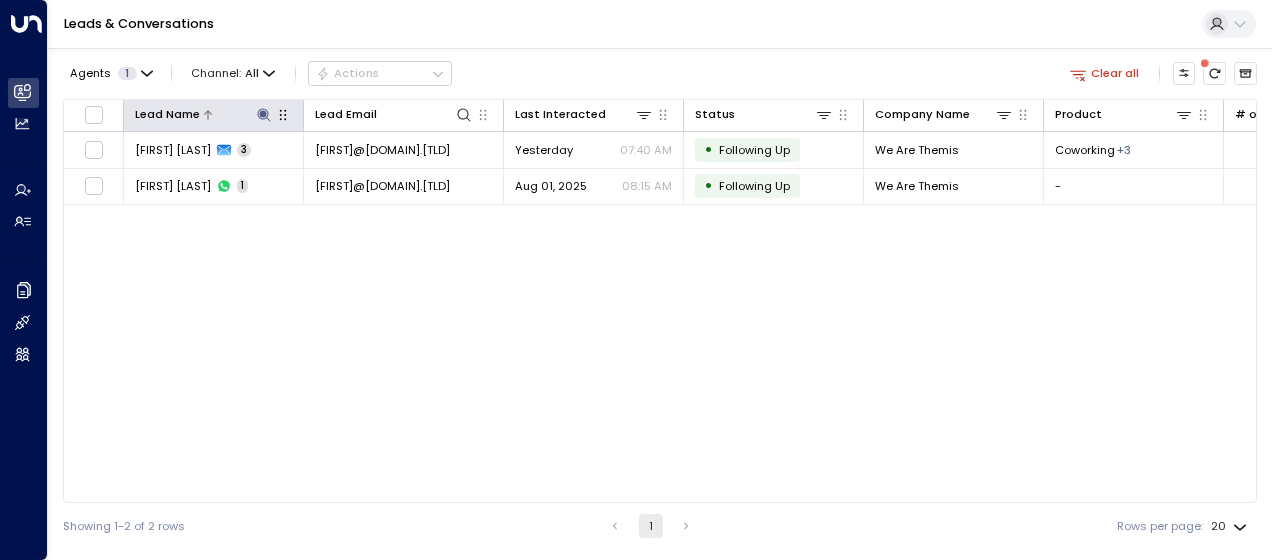 click 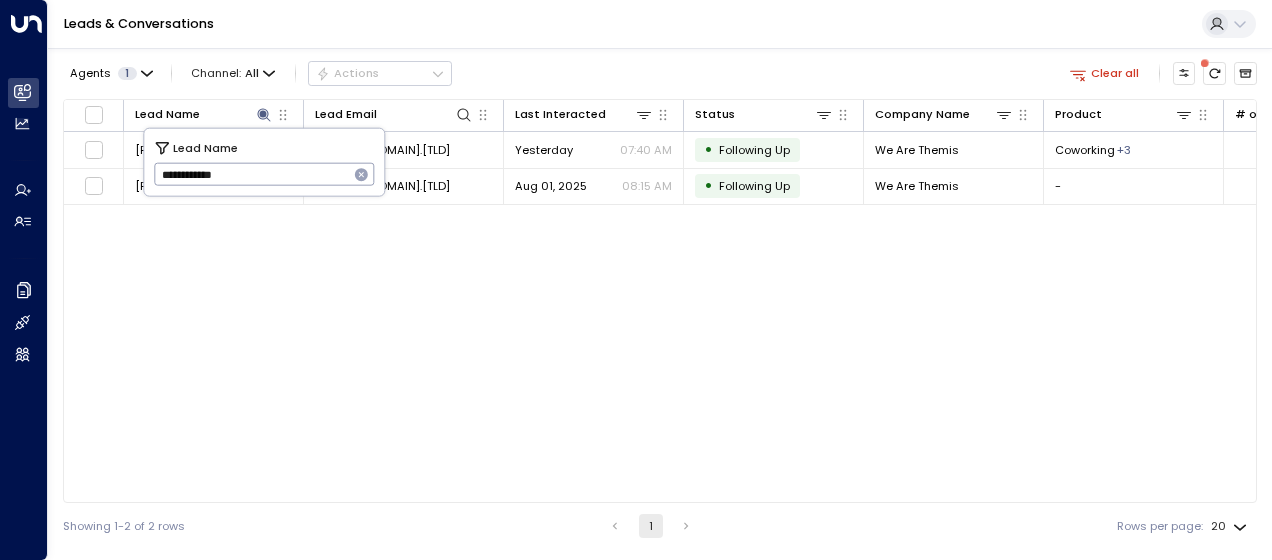 drag, startPoint x: 156, startPoint y: 171, endPoint x: 258, endPoint y: 171, distance: 102 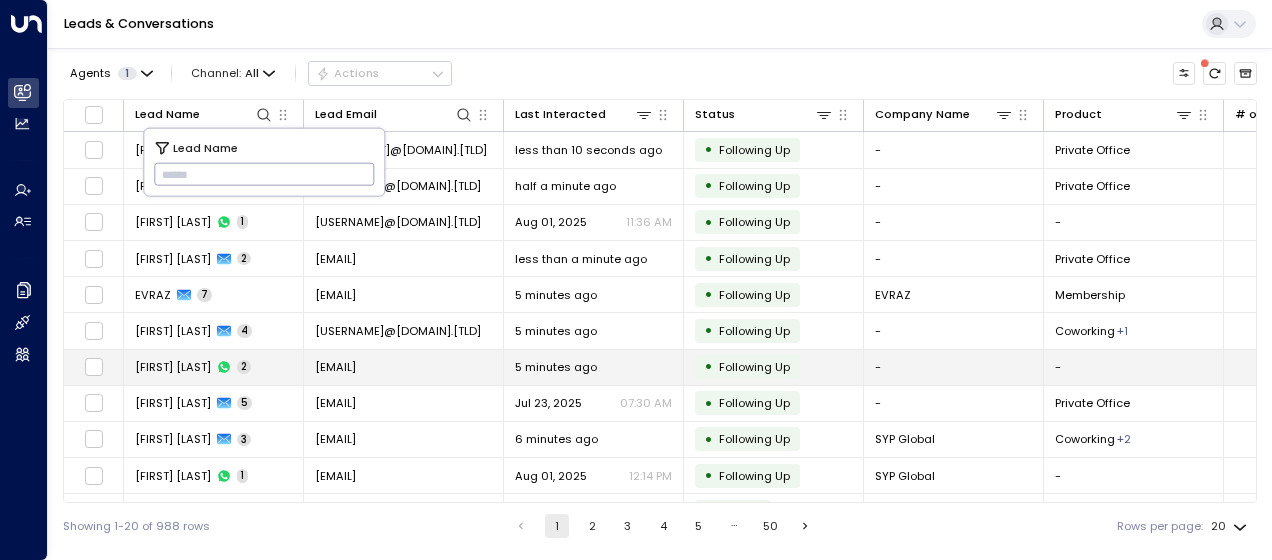 type on "******" 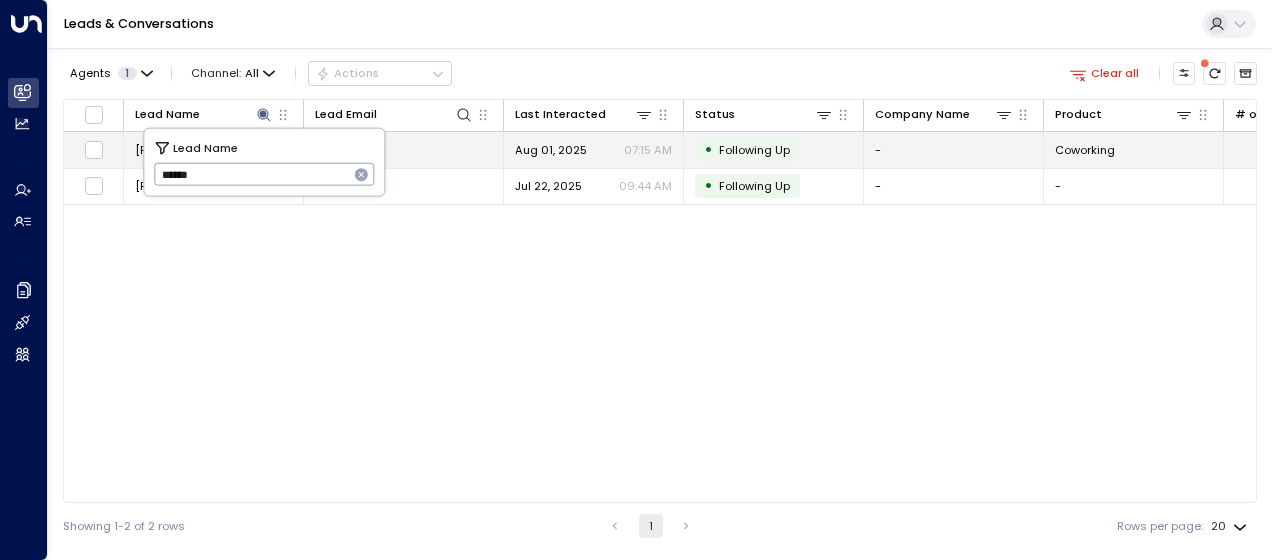 click on "[EMAIL]" at bounding box center [335, 150] 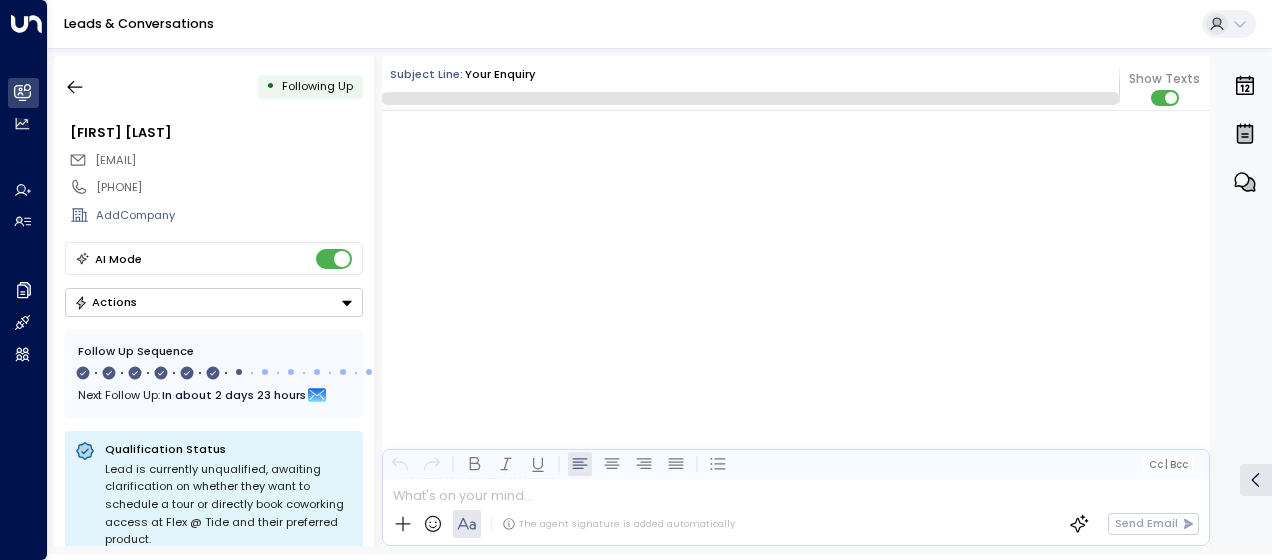 scroll, scrollTop: 4501, scrollLeft: 0, axis: vertical 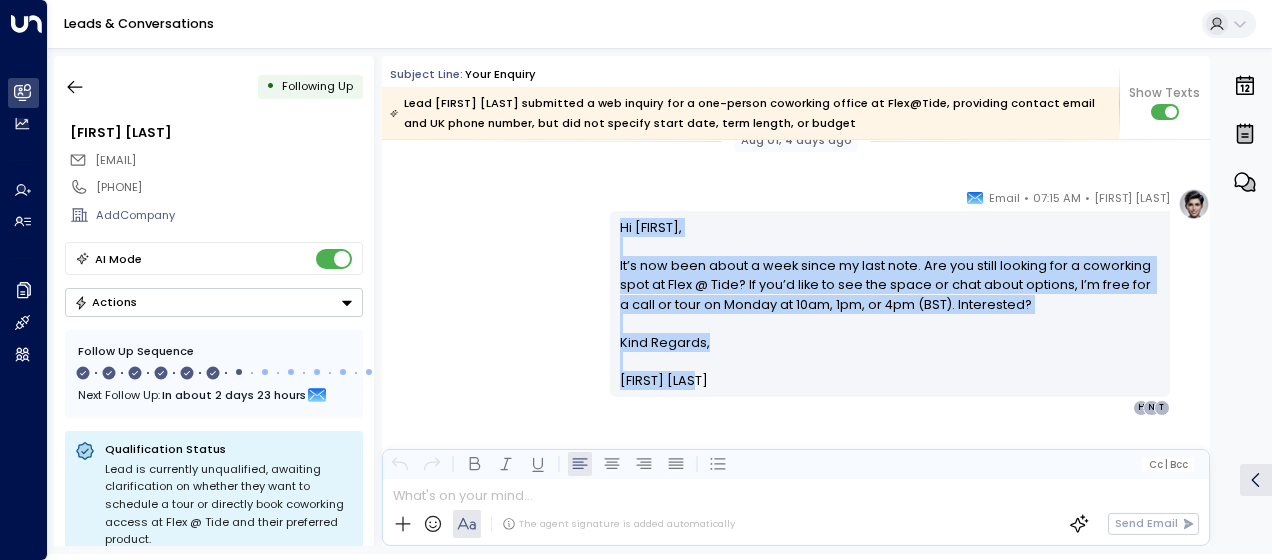 drag, startPoint x: 614, startPoint y: 222, endPoint x: 722, endPoint y: 390, distance: 199.7198 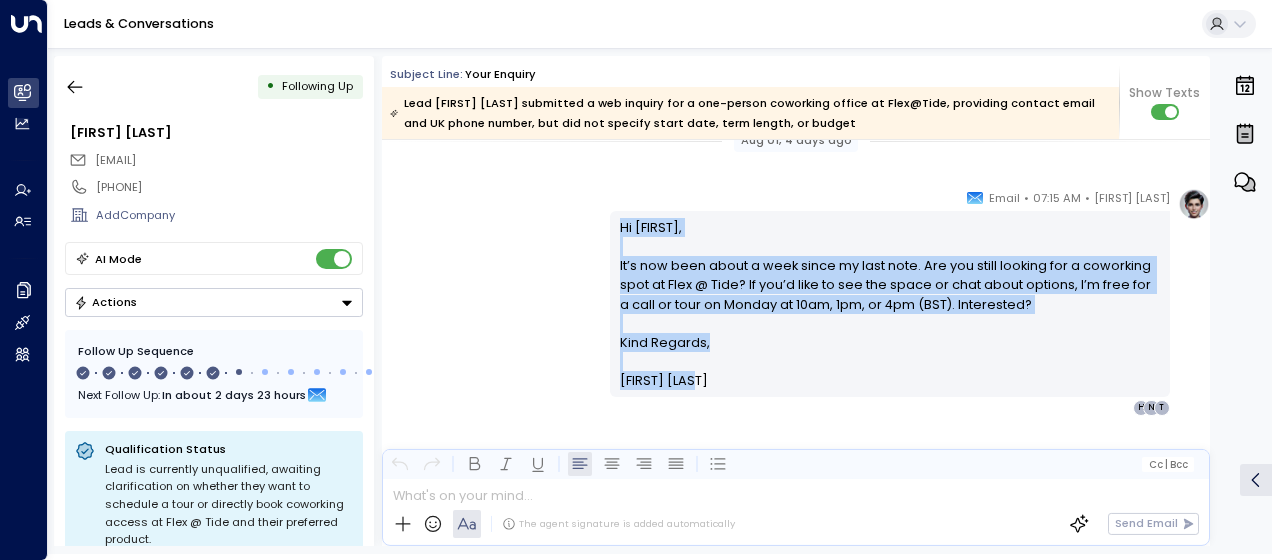 drag, startPoint x: 722, startPoint y: 390, endPoint x: 640, endPoint y: 290, distance: 129.3213 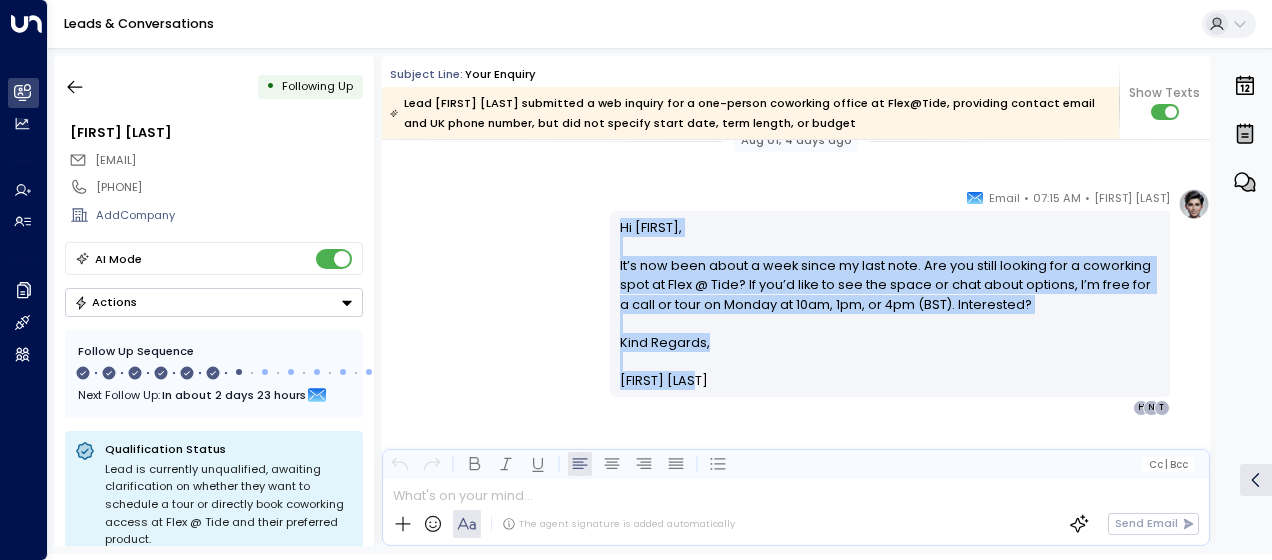 copy on "Hi Lee, It’s now been about a week since my last note. Are you still looking for a coworking spot at Flex @ Tide? If you’d like to see the space or chat about options, I’m free for a call or tour on Monday at 10am, 1pm, or 4pm (BST). Interested? Kind Regards, [FIRST] [LAST]" 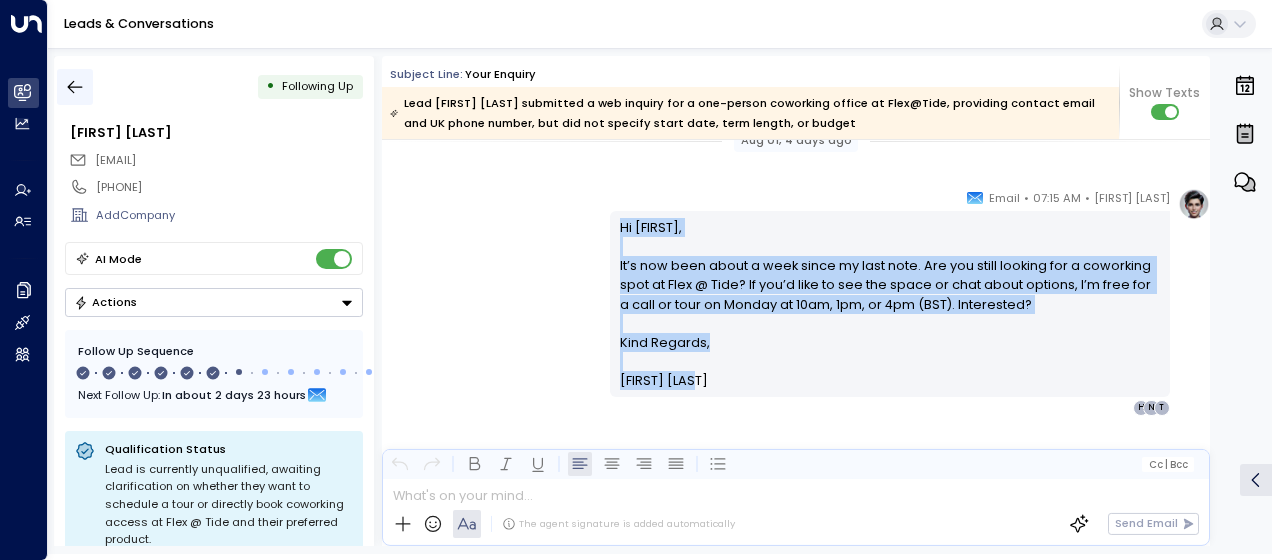click 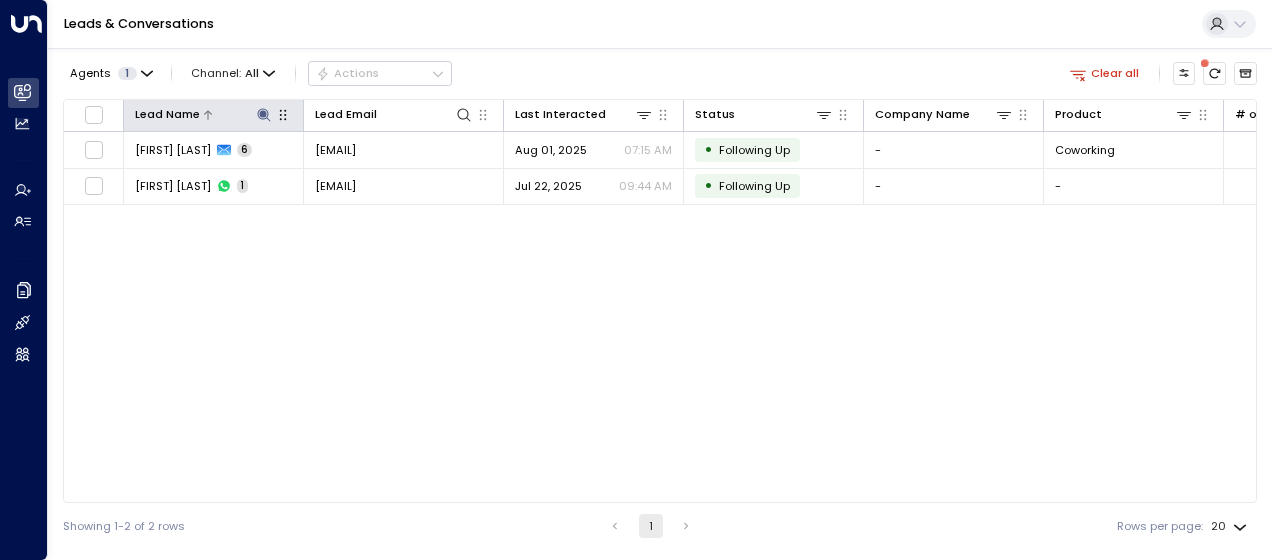 click 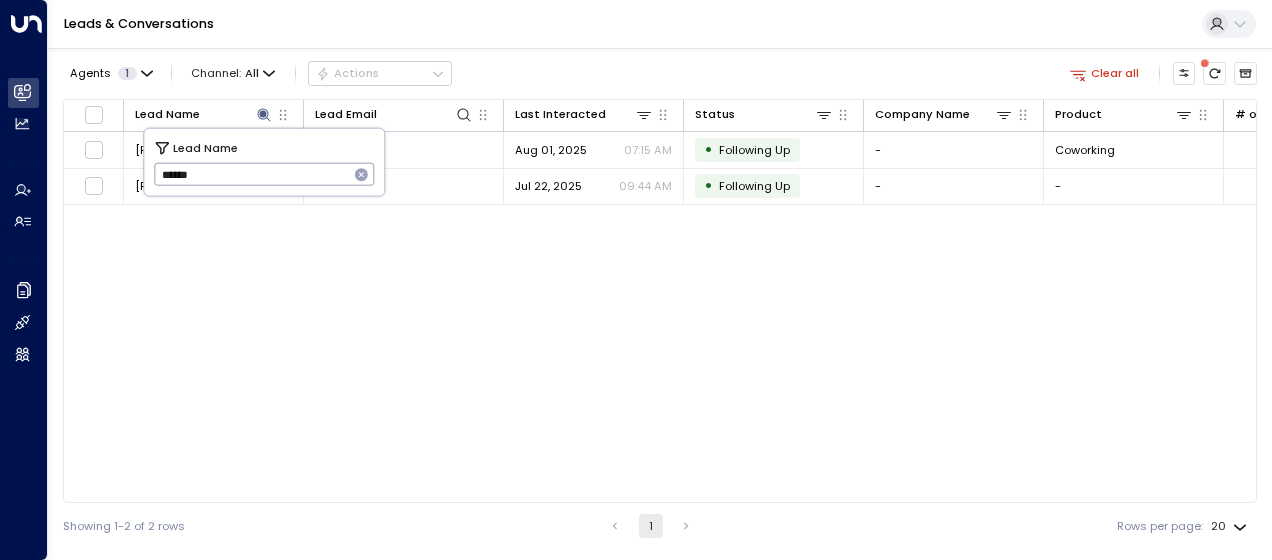 drag, startPoint x: 160, startPoint y: 174, endPoint x: 214, endPoint y: 178, distance: 54.147945 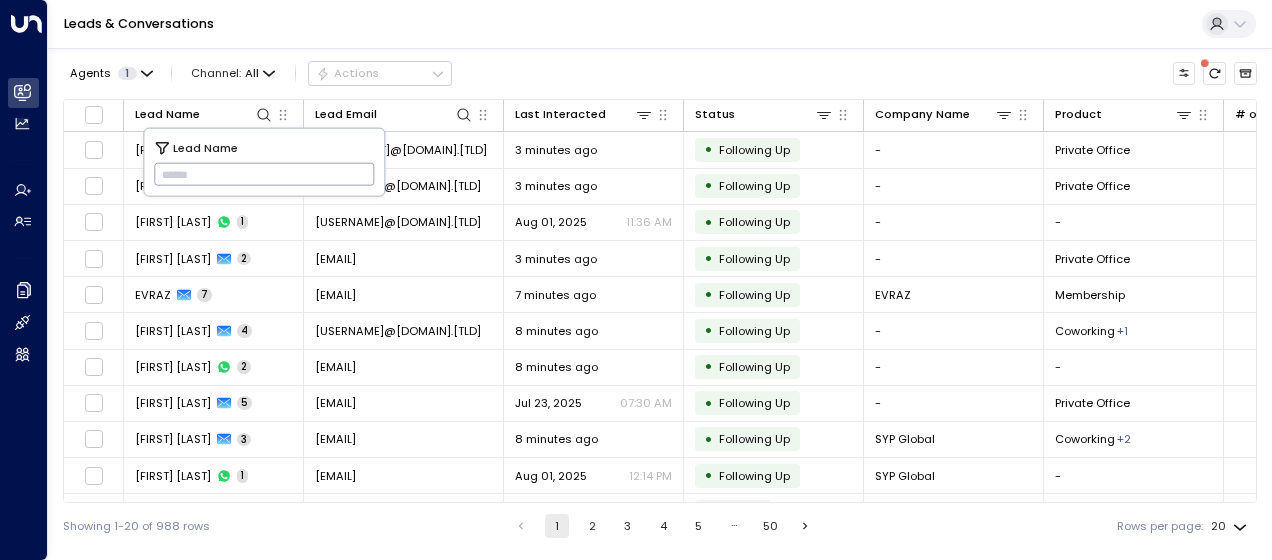 type on "**********" 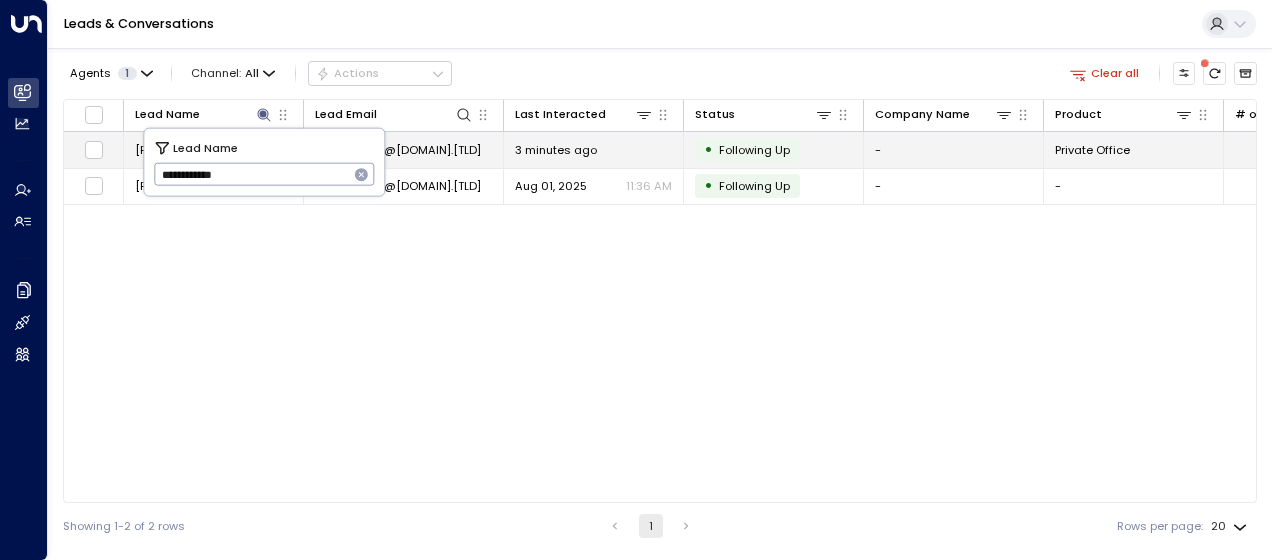 click on "3 minutes ago" at bounding box center [556, 150] 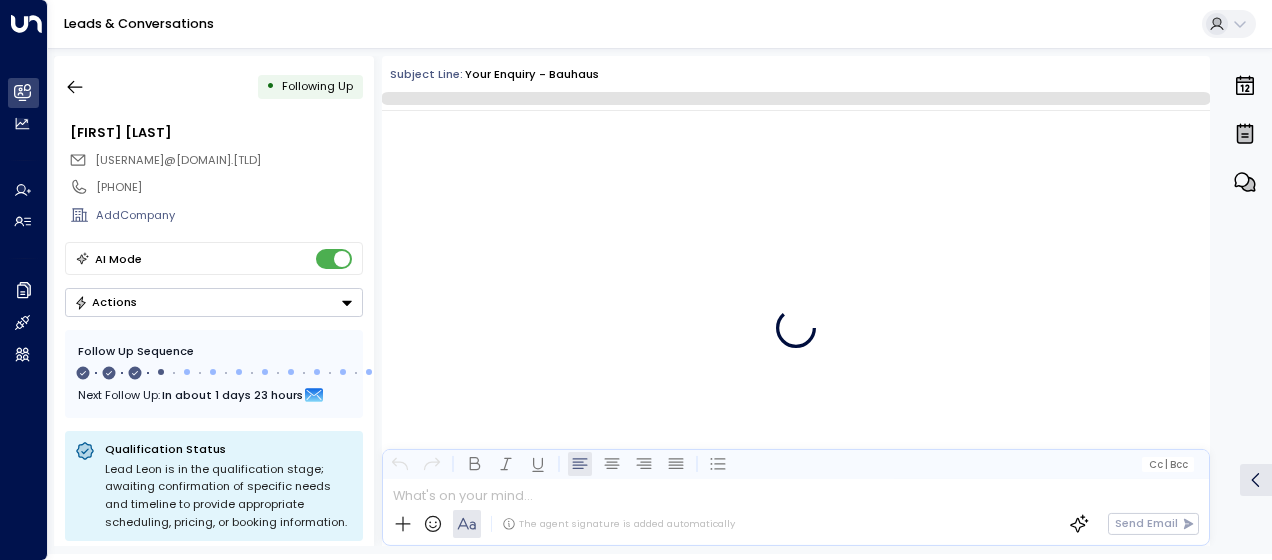 scroll, scrollTop: 1362, scrollLeft: 0, axis: vertical 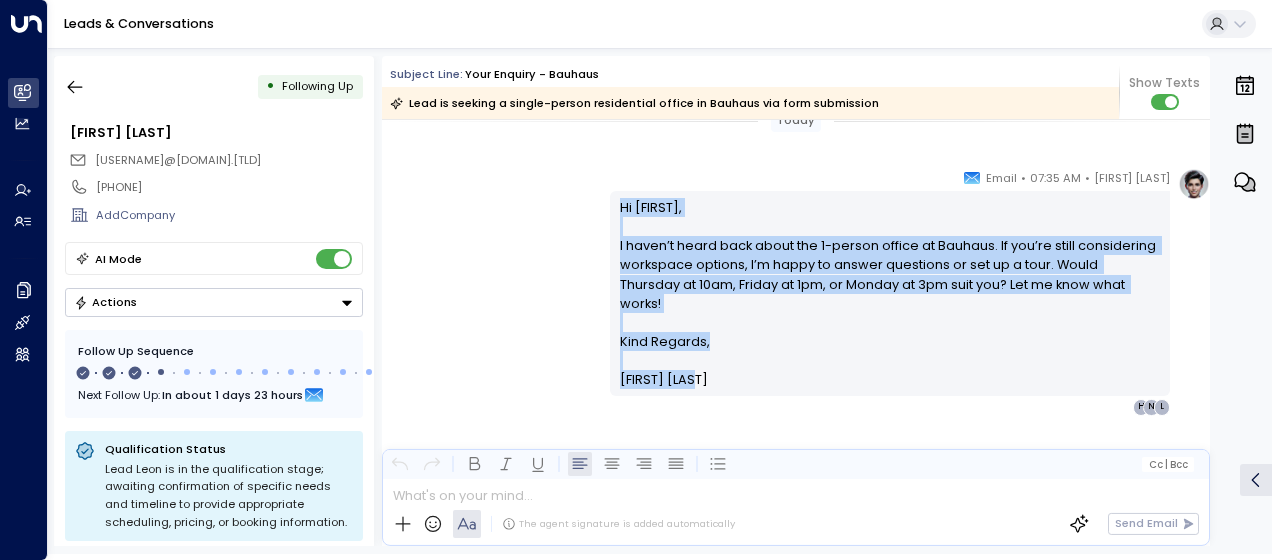 drag, startPoint x: 615, startPoint y: 203, endPoint x: 740, endPoint y: 355, distance: 196.79684 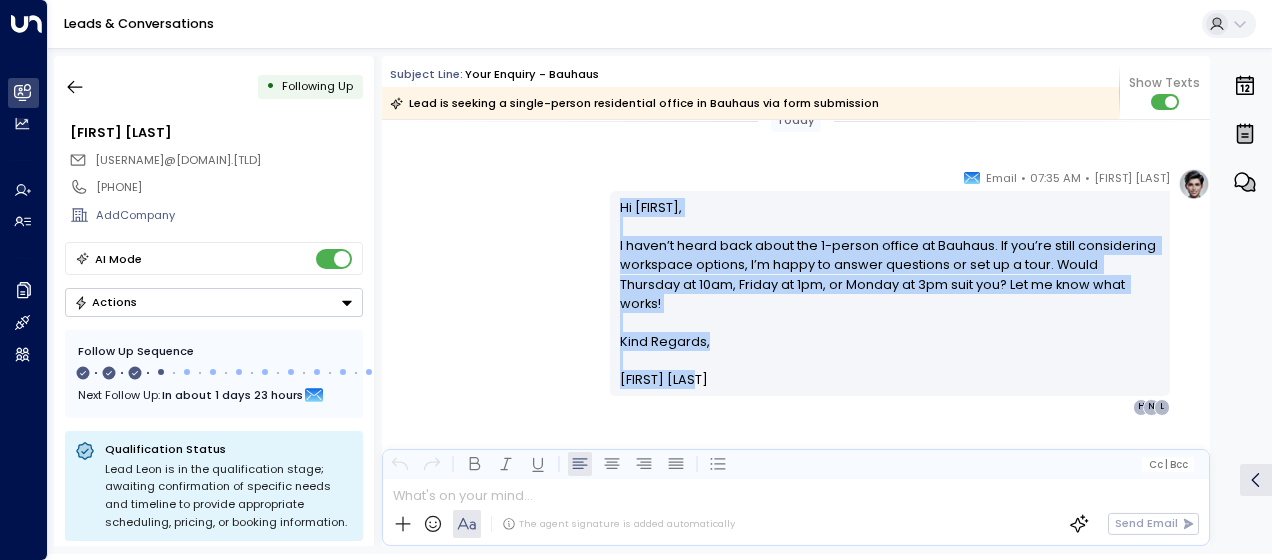 copy on "Hi Leon, I haven’t heard back about the 1-person office at Bauhaus. If you’re still considering workspace options, I’m happy to answer questions or set up a tour. Would Thursday at 10am, Friday at 1pm, or Monday at 3pm suit you? Let me know what works! Kind Regards, [FIRST] [LAST]" 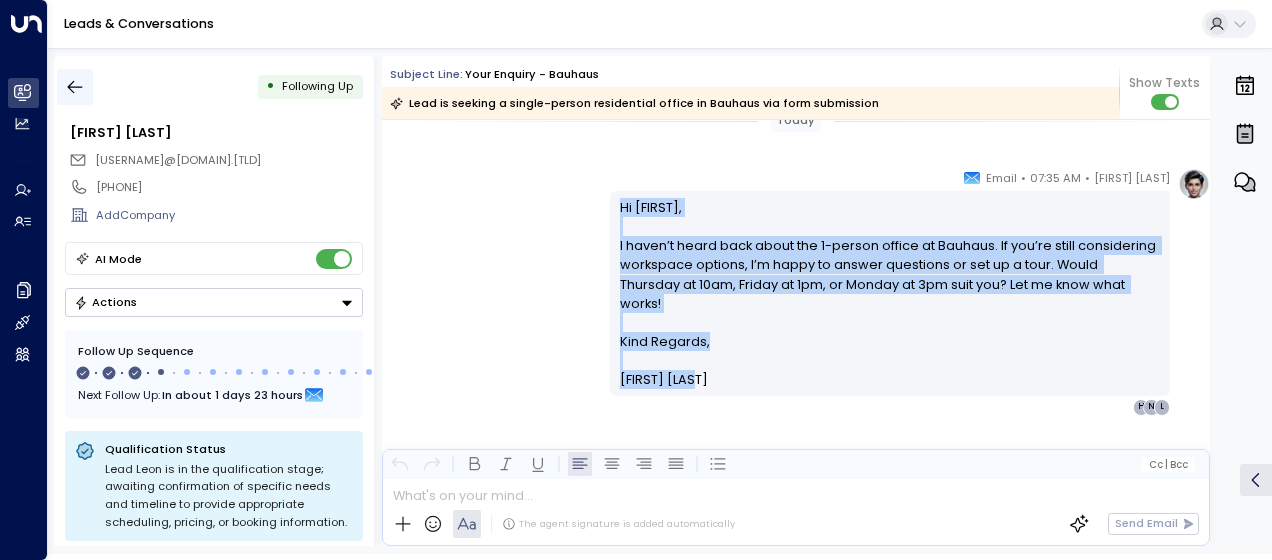 click 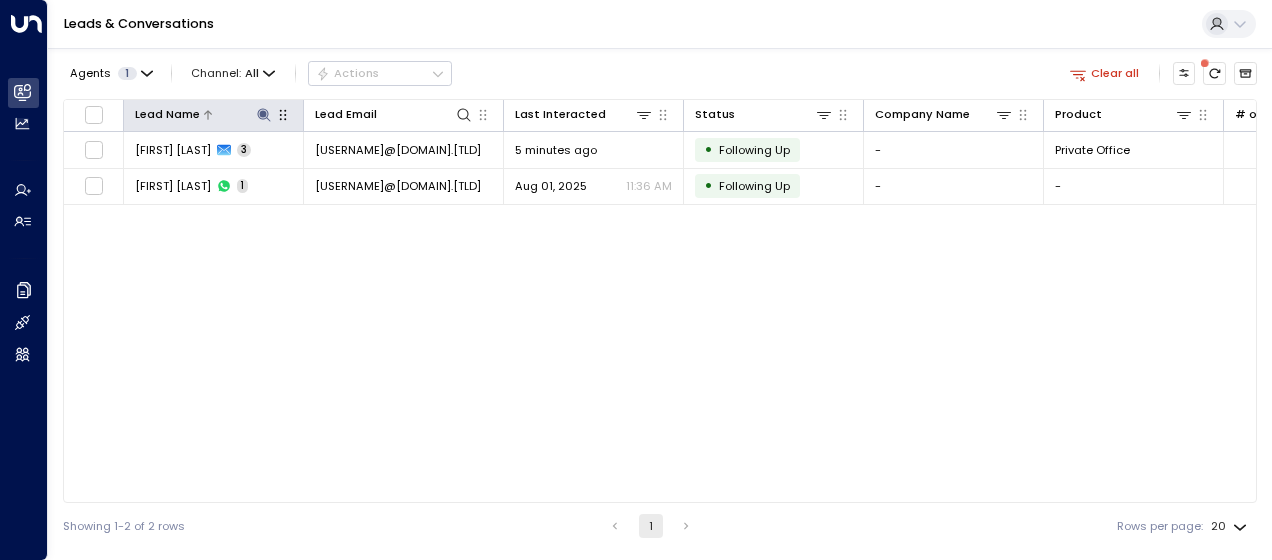 click 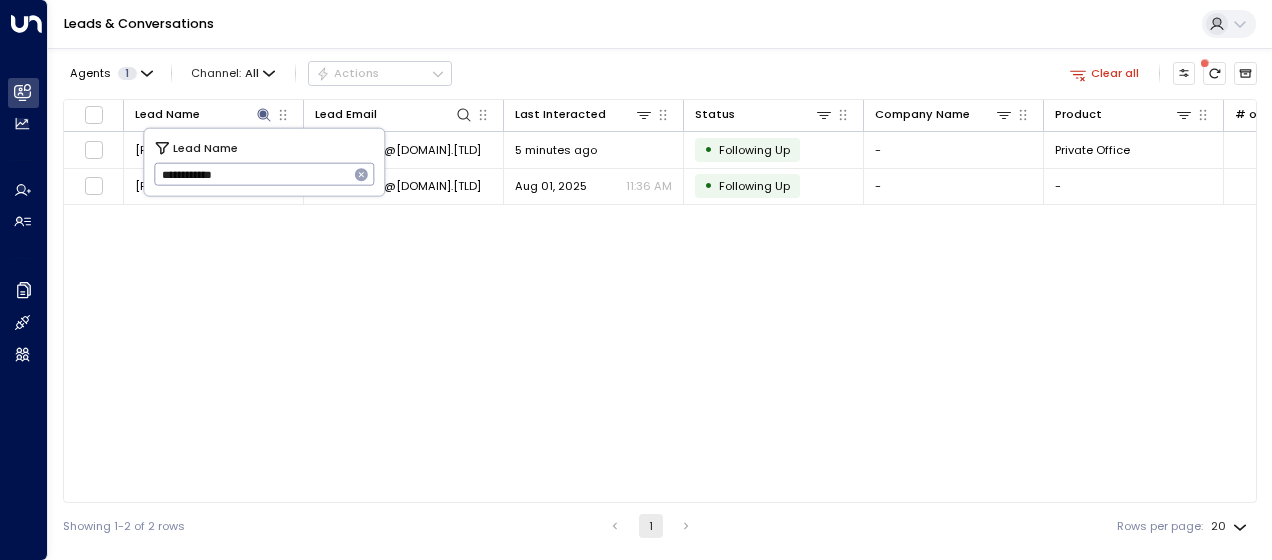 drag, startPoint x: 157, startPoint y: 177, endPoint x: 303, endPoint y: 160, distance: 146.98639 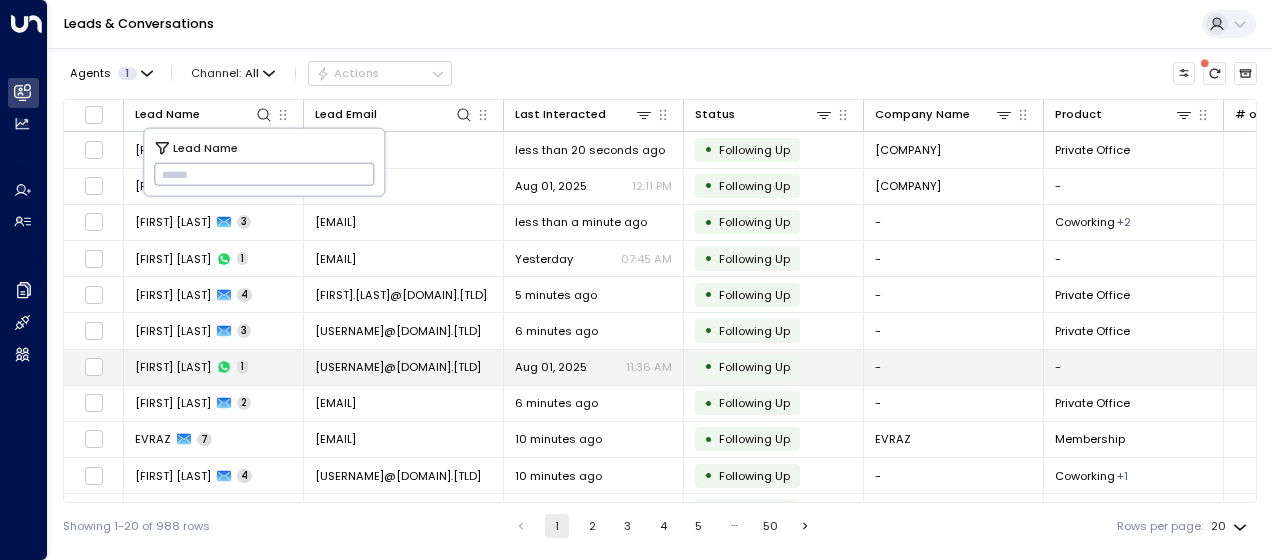 type on "**********" 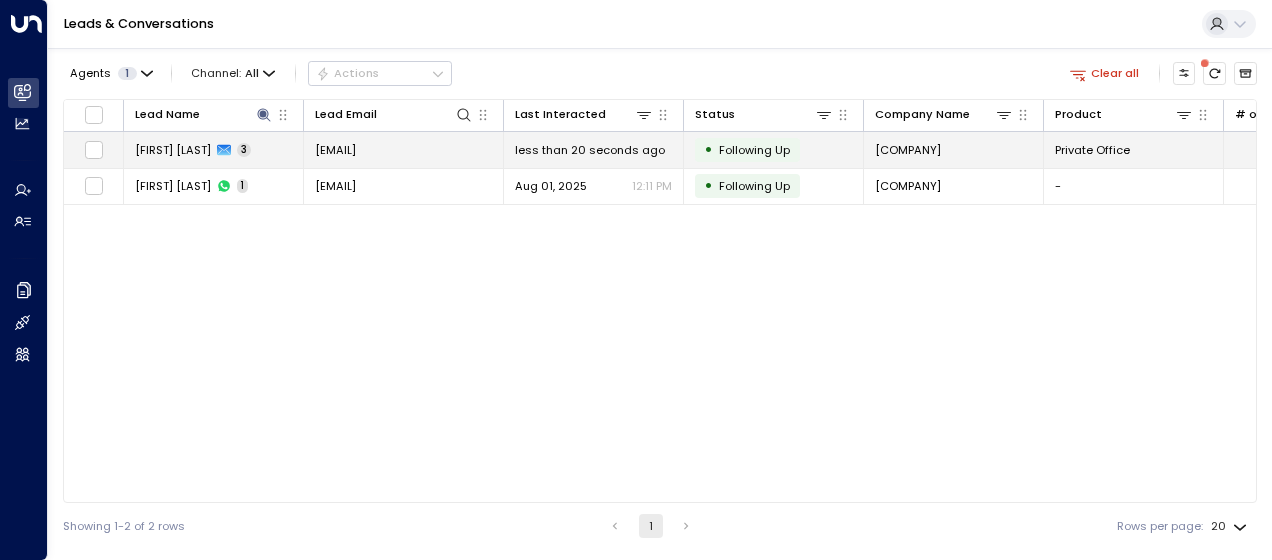 click on "less than 20 seconds ago" at bounding box center (590, 150) 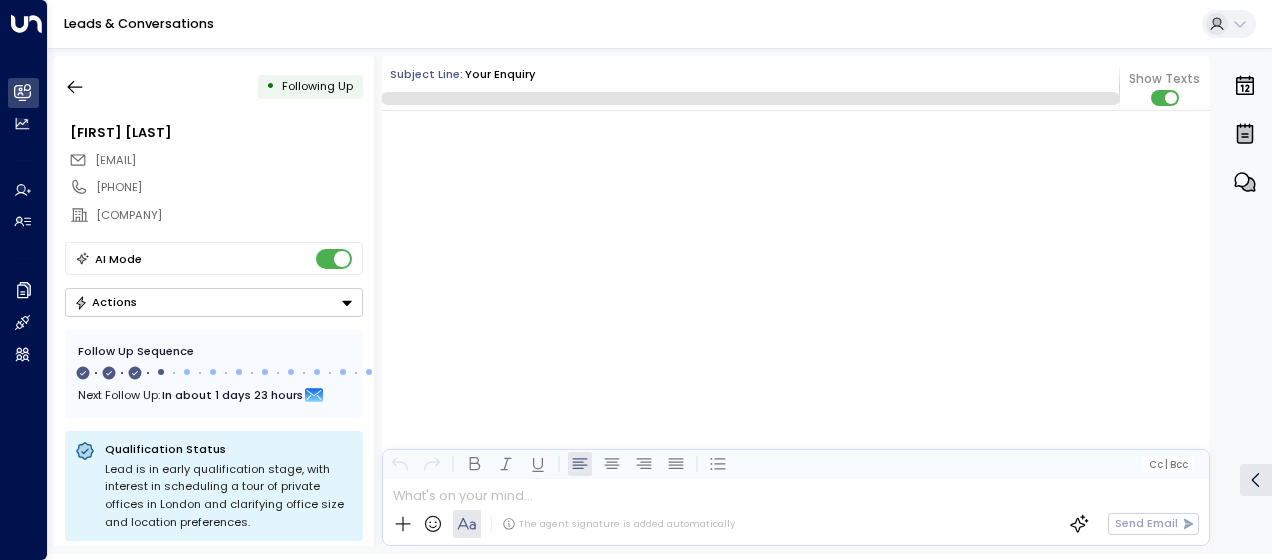 scroll, scrollTop: 1458, scrollLeft: 0, axis: vertical 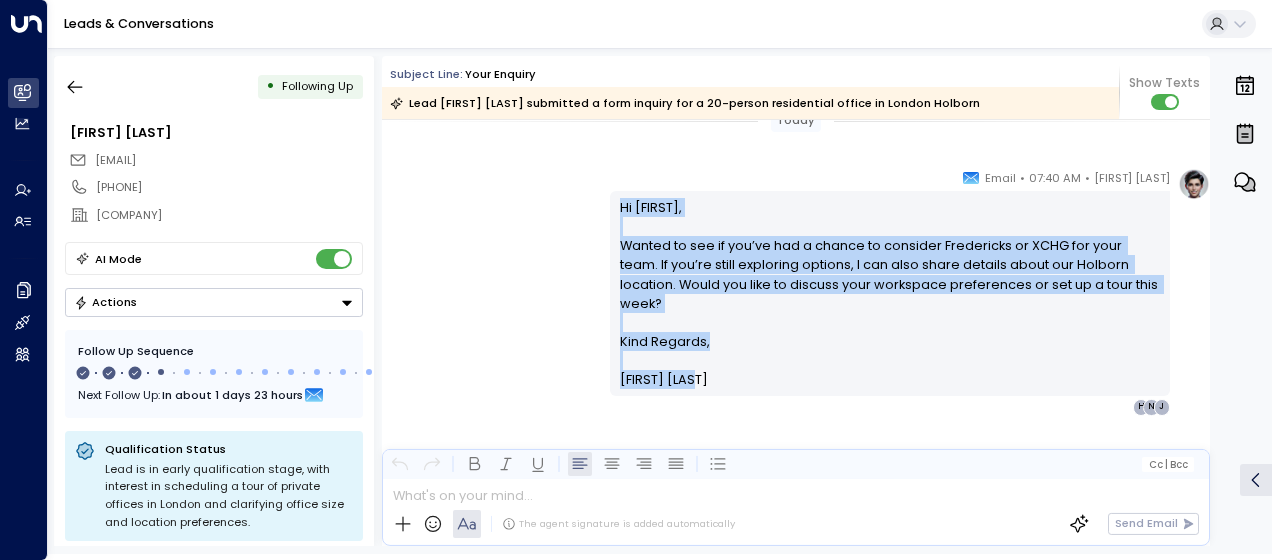 drag, startPoint x: 615, startPoint y: 204, endPoint x: 735, endPoint y: 356, distance: 193.6595 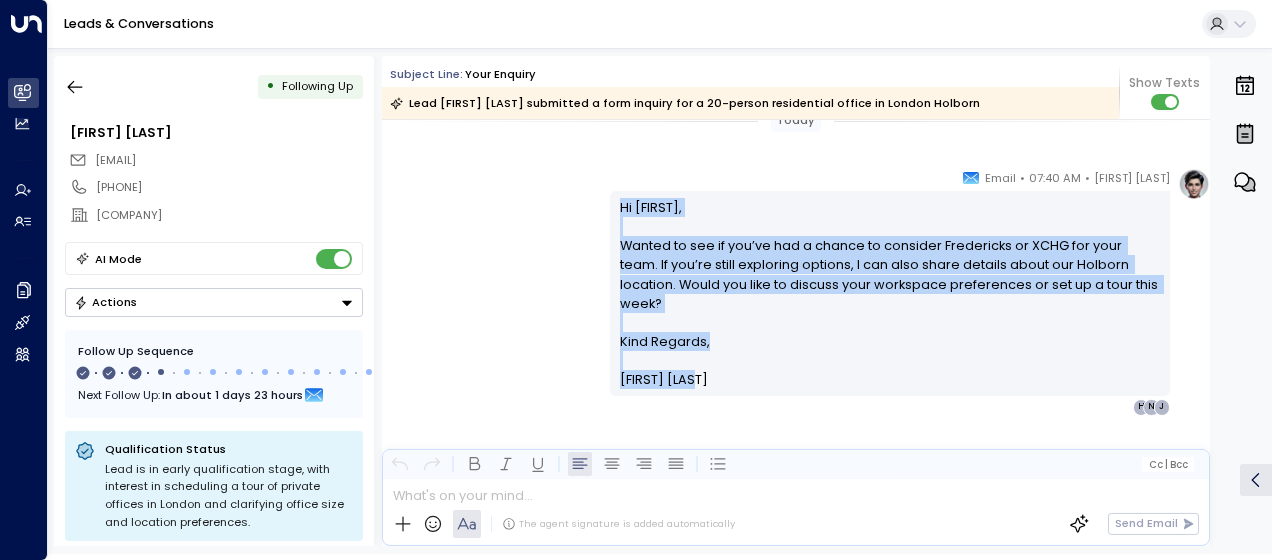 copy on "Hi [FIRST], Wanted to see if you’ve had a chance to consider Fredericks or XCHG for your team. If you’re still exploring options, I can also share details about our Holborn location. Would you like to discuss your workspace preferences or set up a tour this week? Kind Regards, [FIRST] [LAST]" 